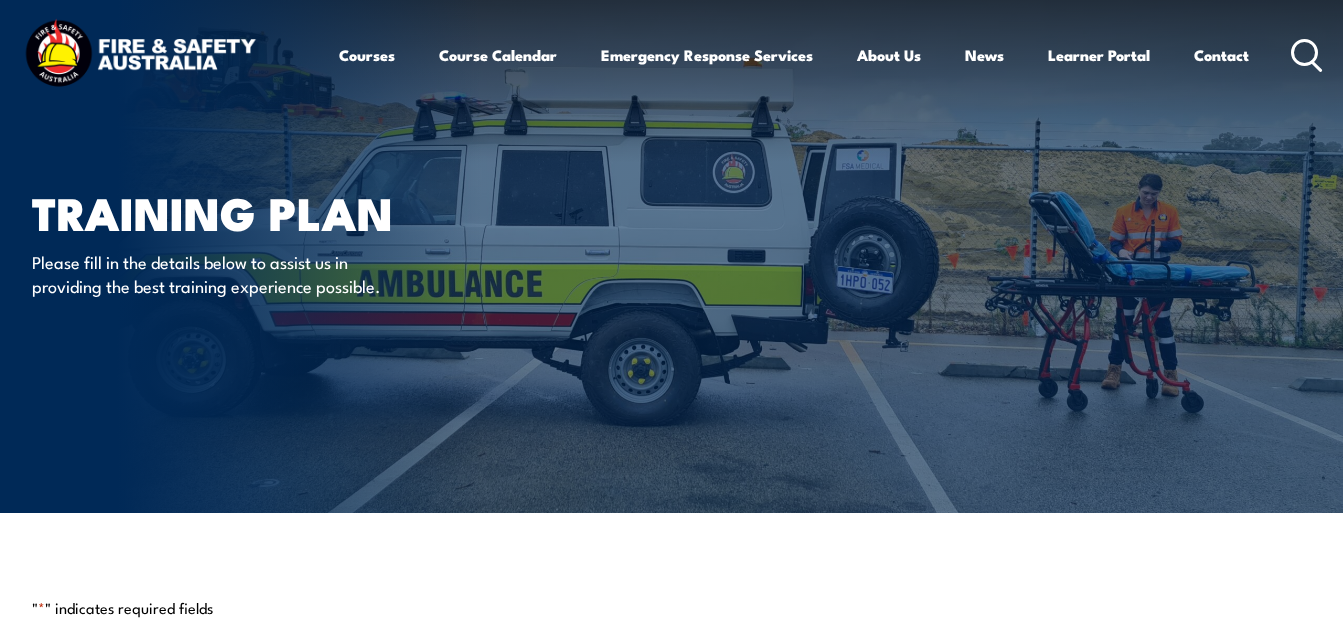 scroll, scrollTop: 0, scrollLeft: 0, axis: both 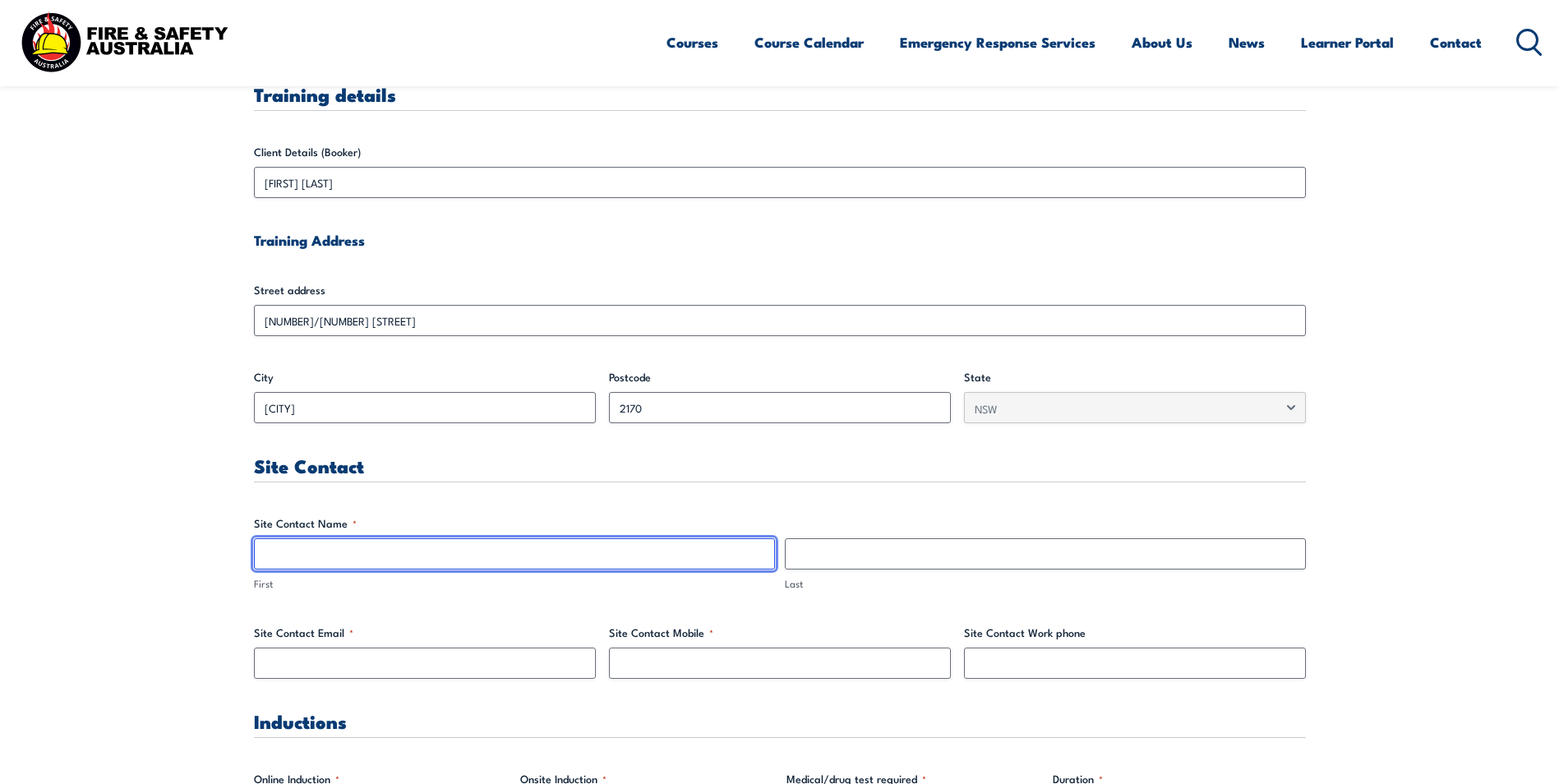 click on "First" at bounding box center (514, 554) 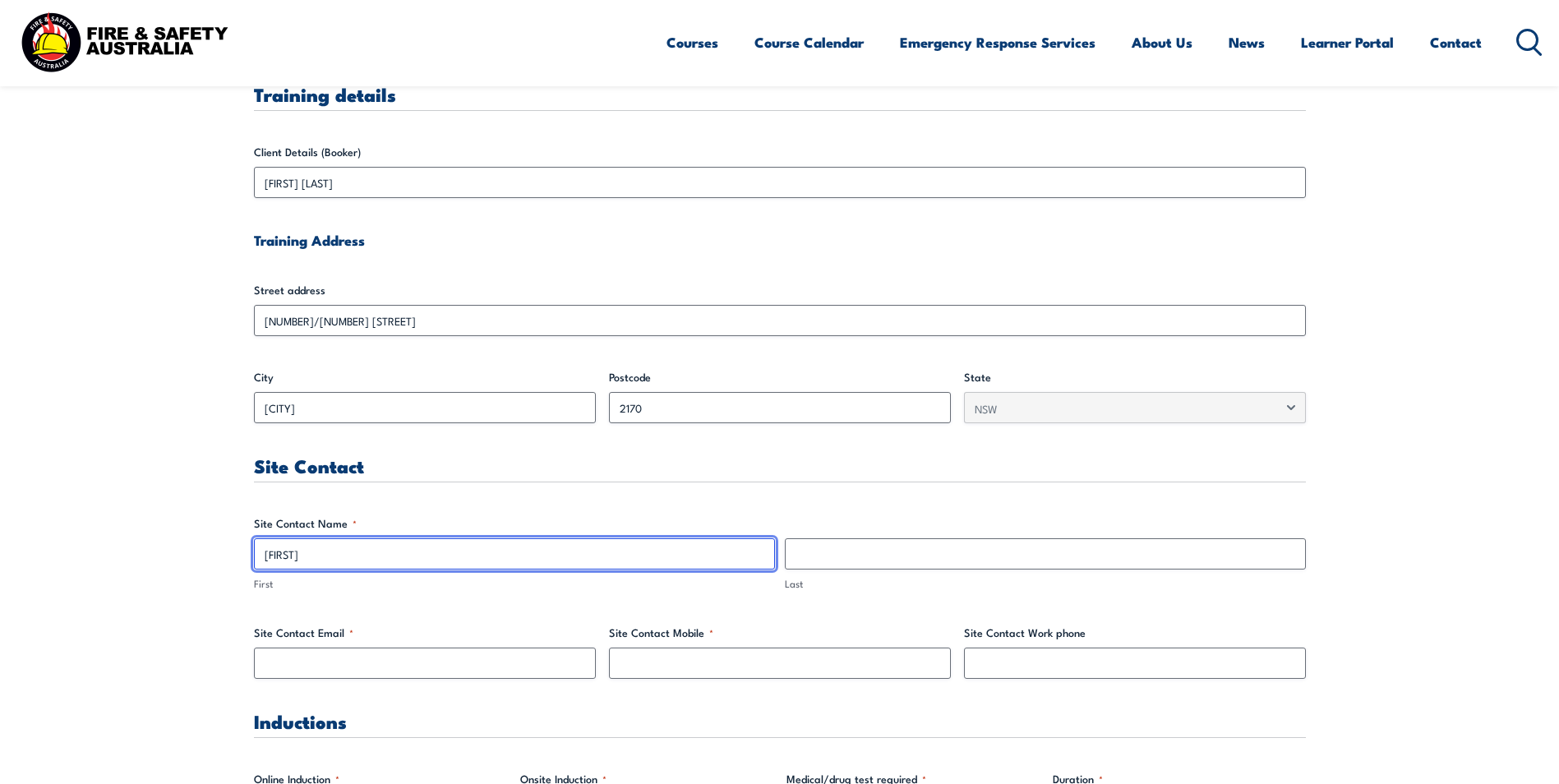 type on "[LAST]" 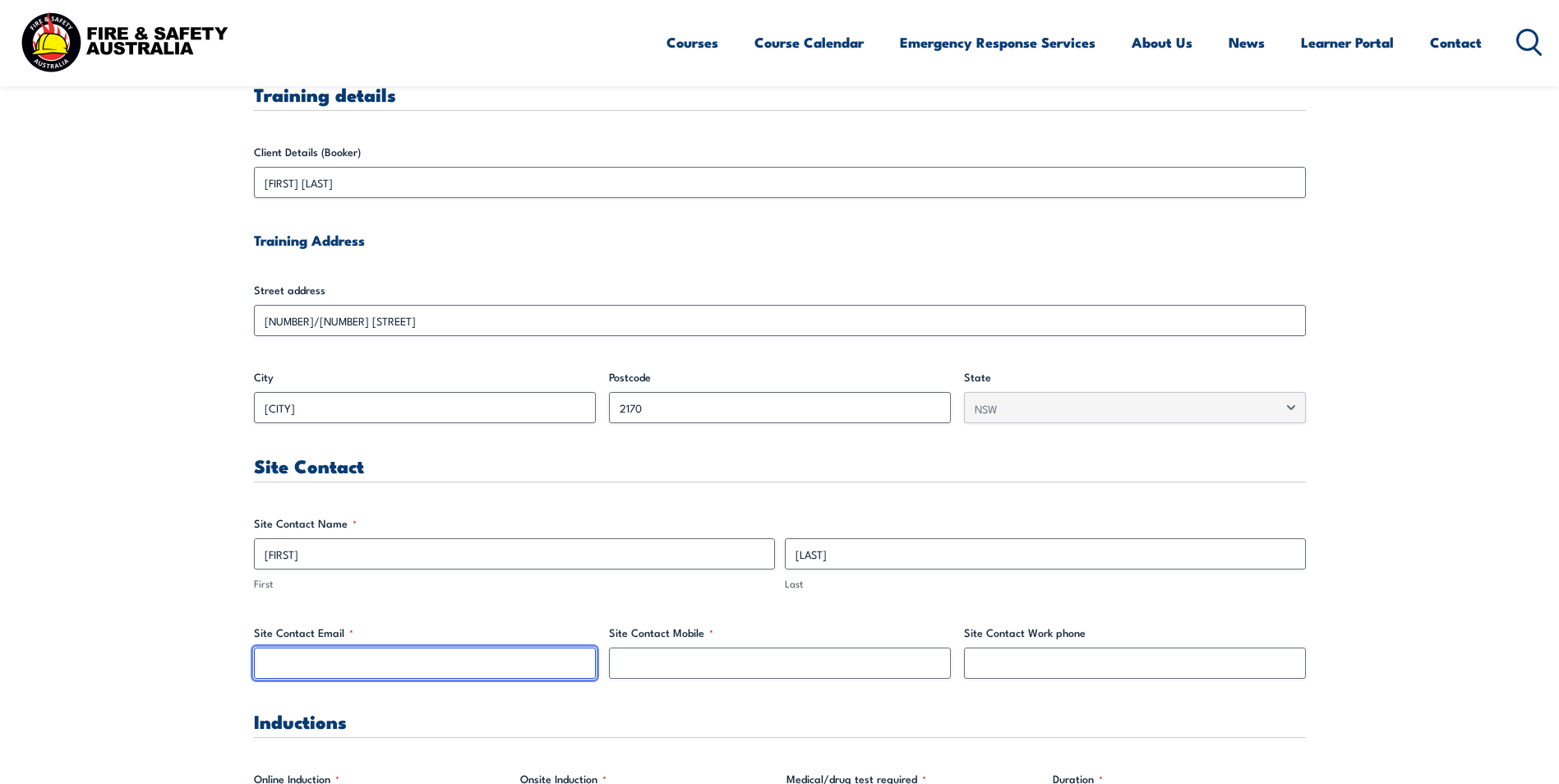 type on "[EMAIL]" 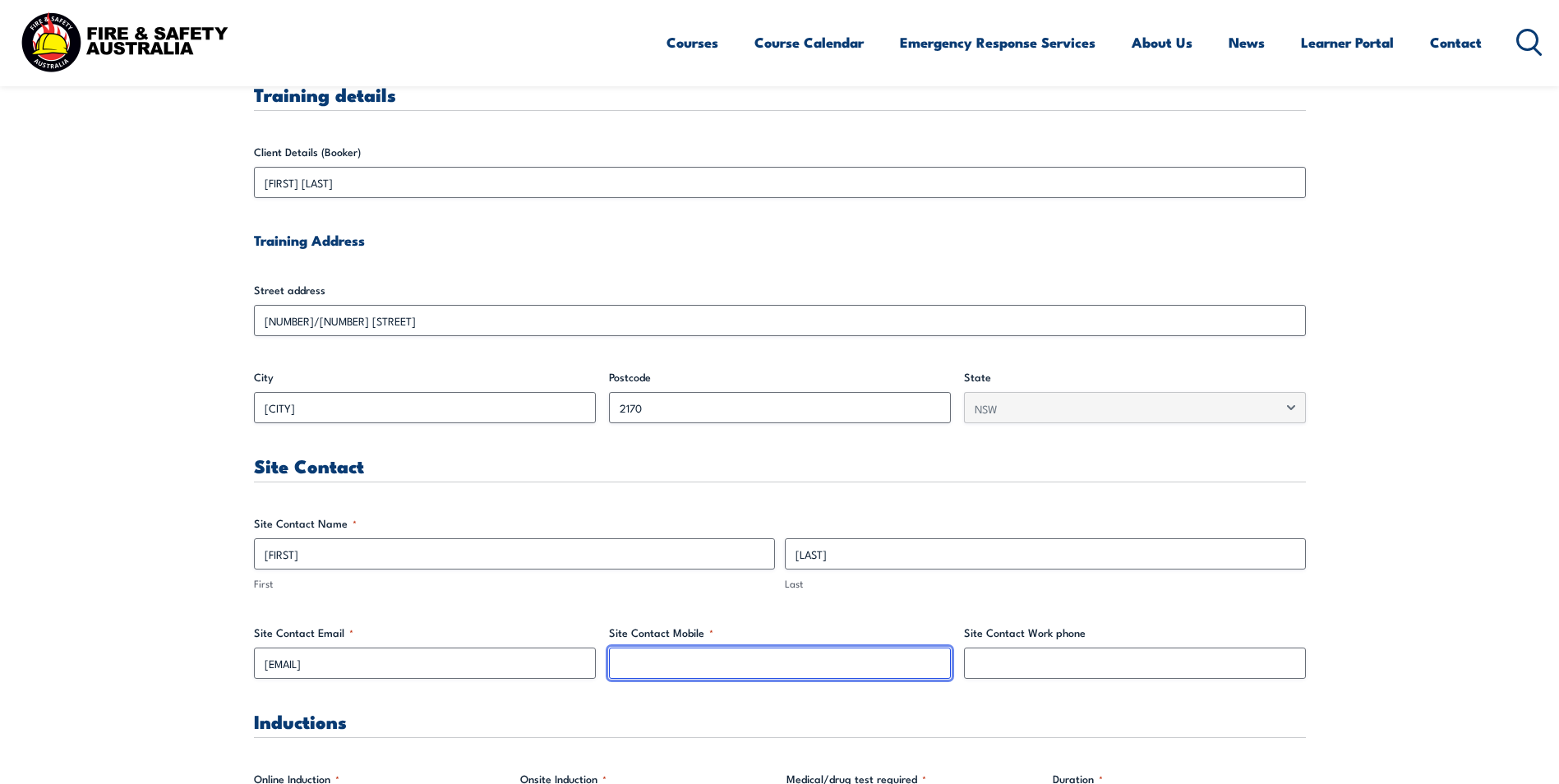 type on "[PHONE]" 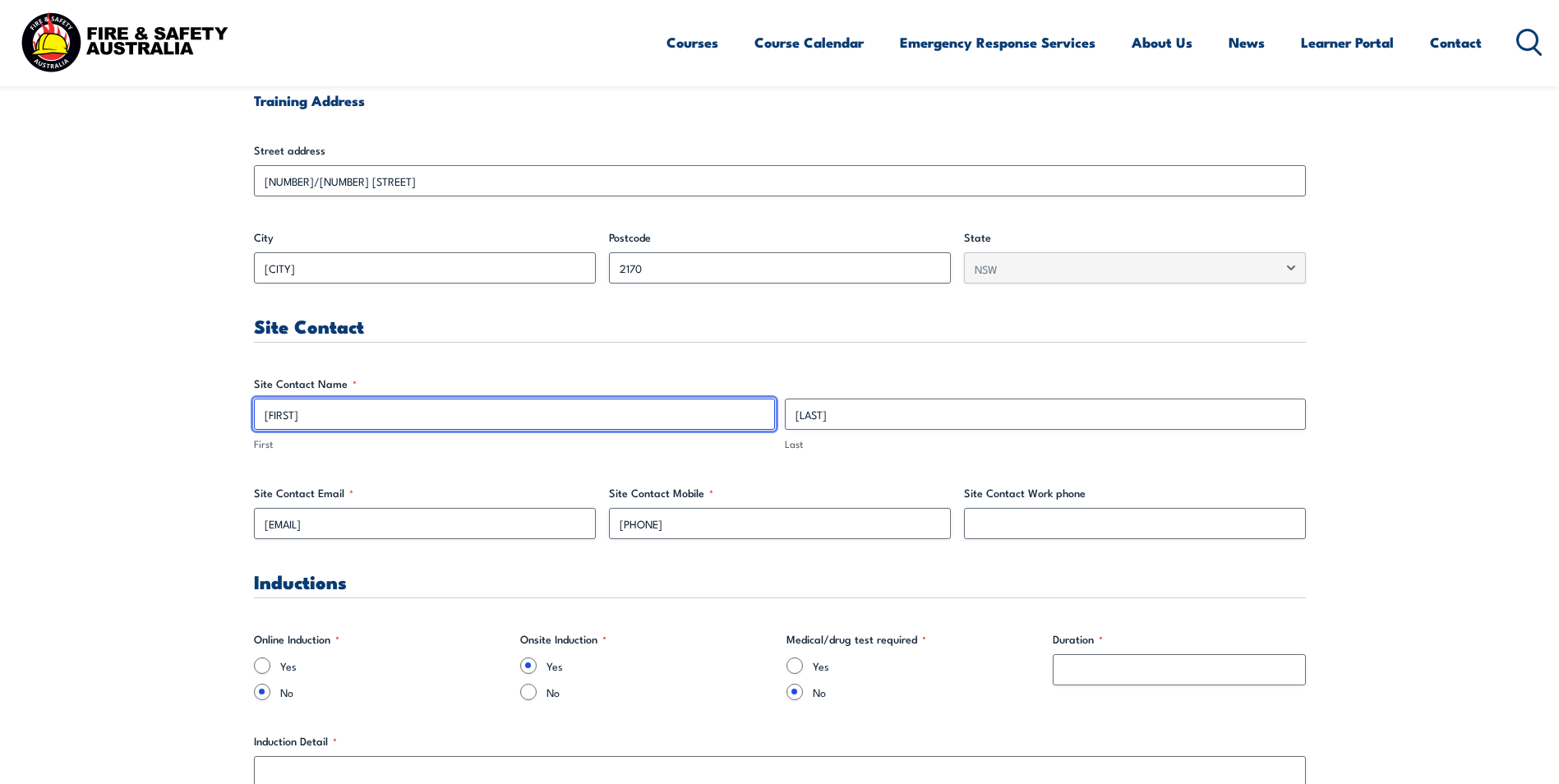 scroll, scrollTop: 740, scrollLeft: 0, axis: vertical 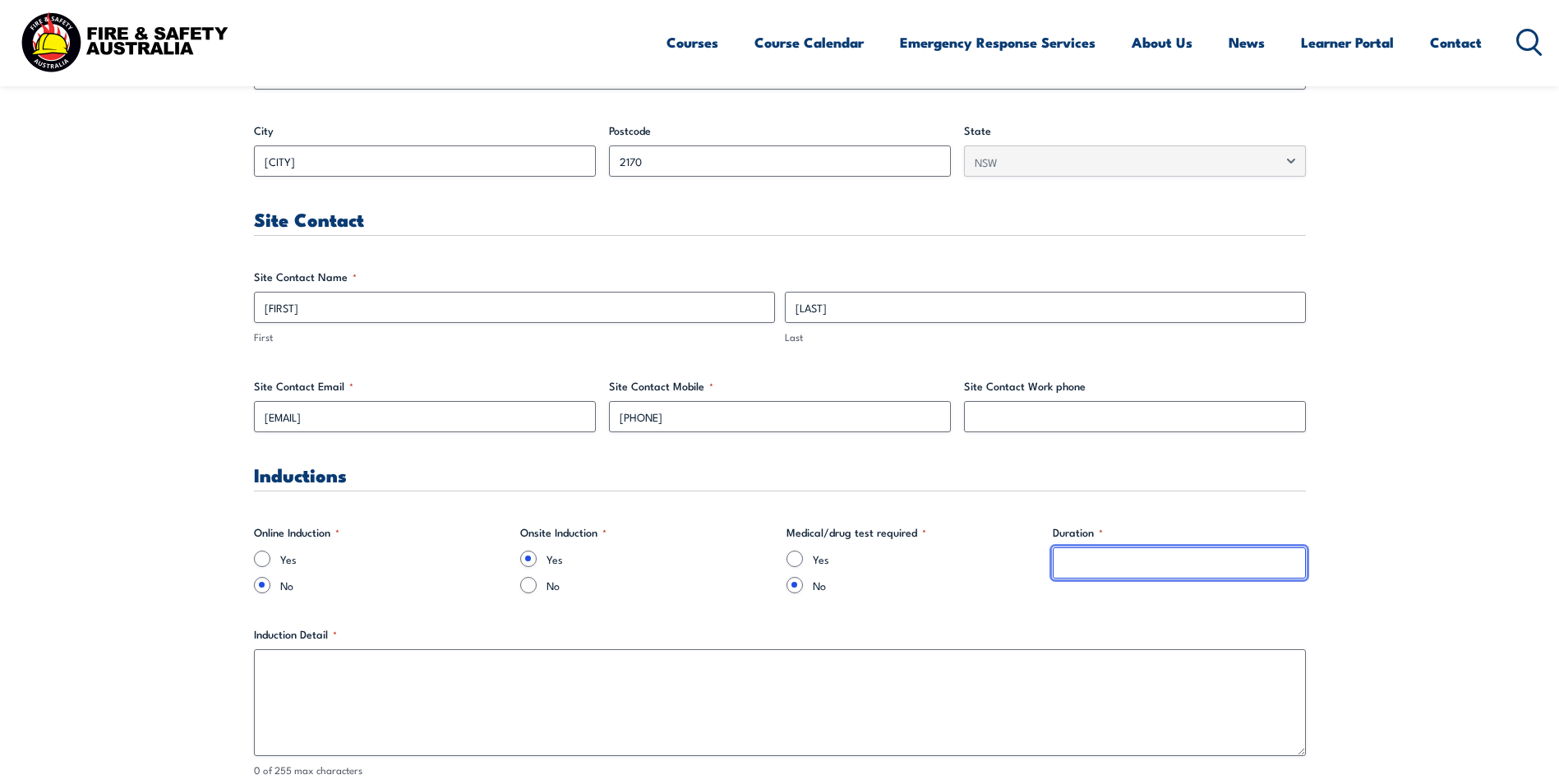 click on "Duration *" at bounding box center [1179, 563] 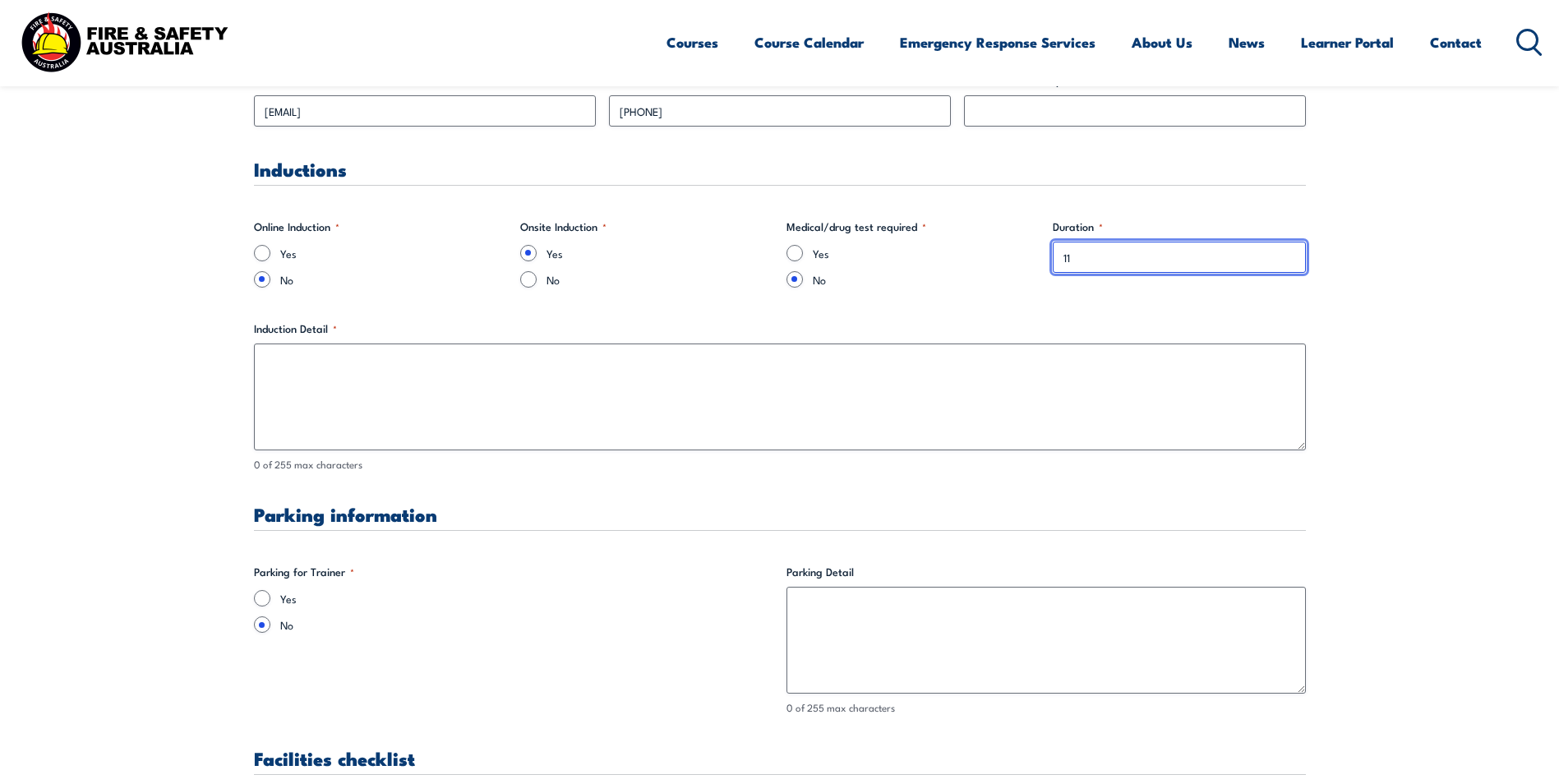 scroll, scrollTop: 1068, scrollLeft: 0, axis: vertical 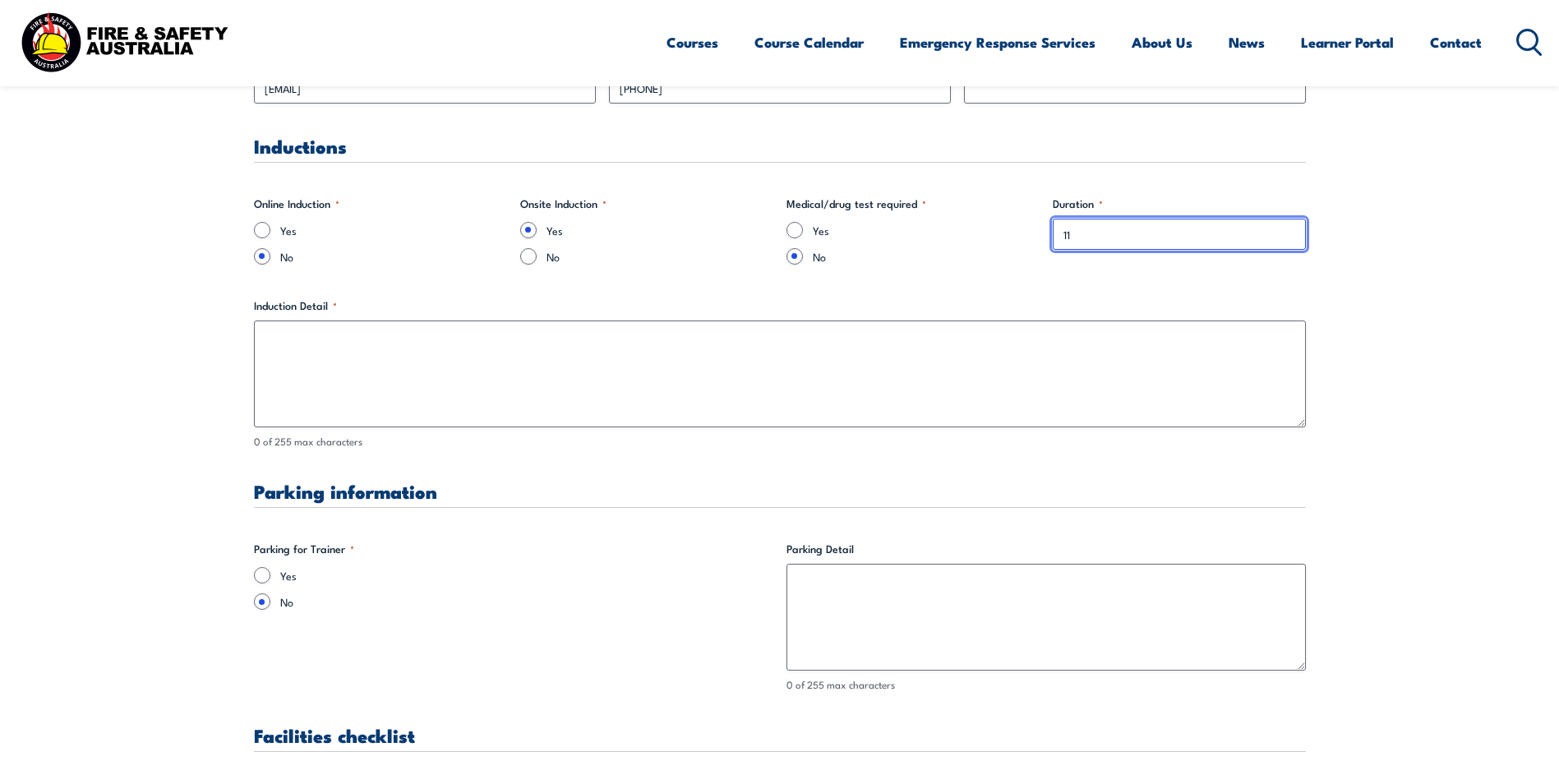 type on "11" 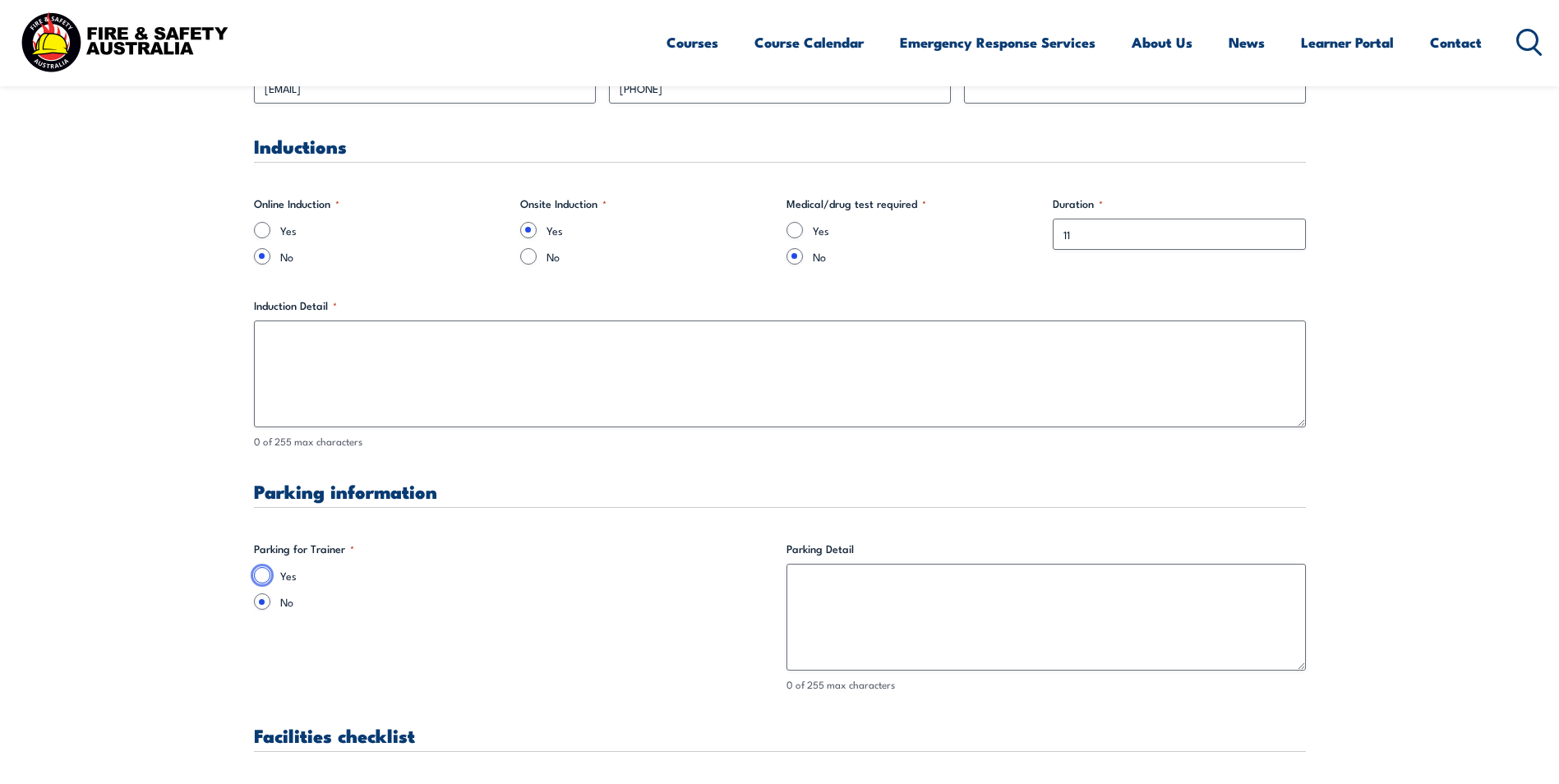 click on "Yes" at bounding box center [262, 575] 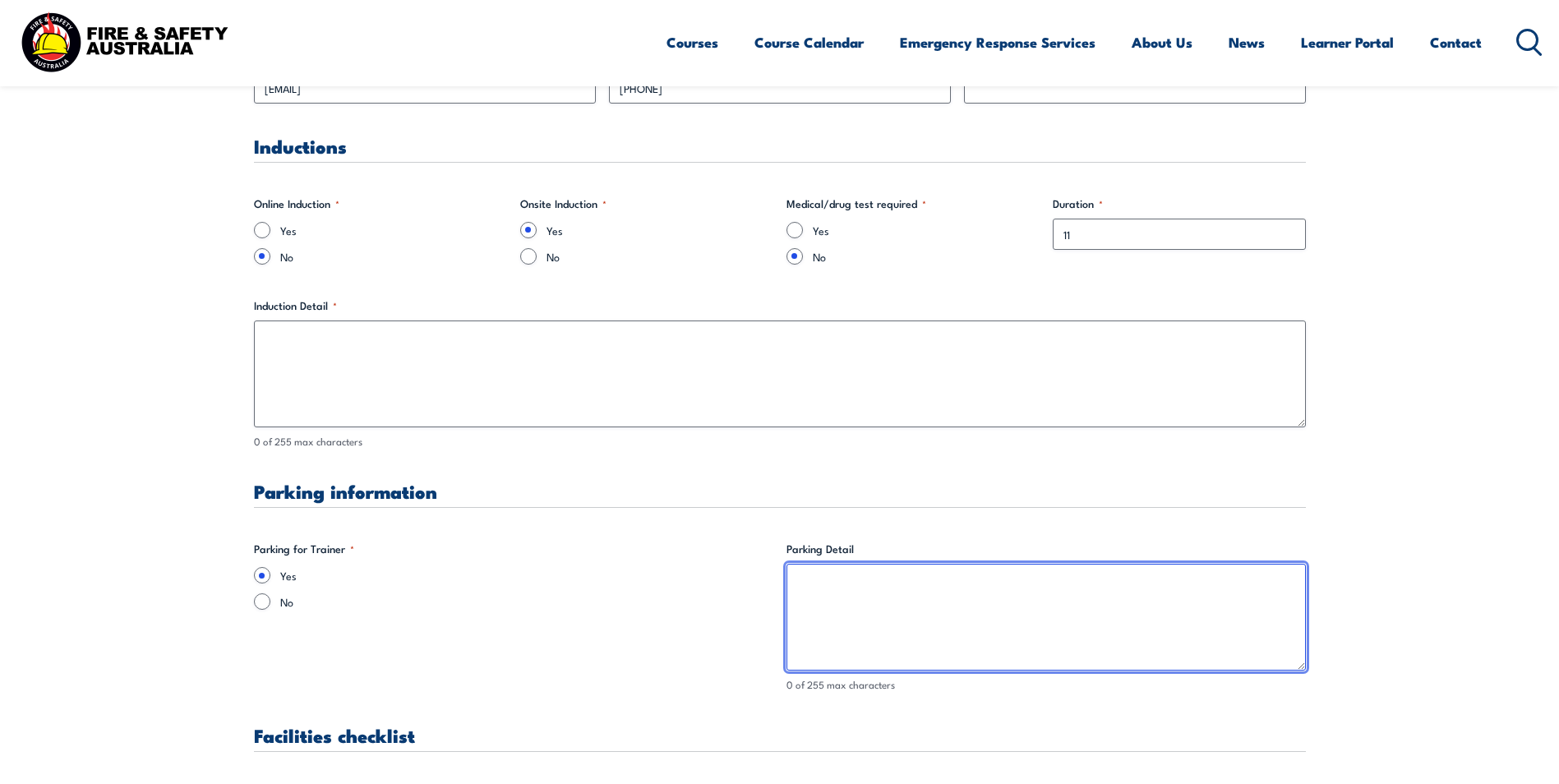 click on "Parking Detail" at bounding box center (1046, 617) 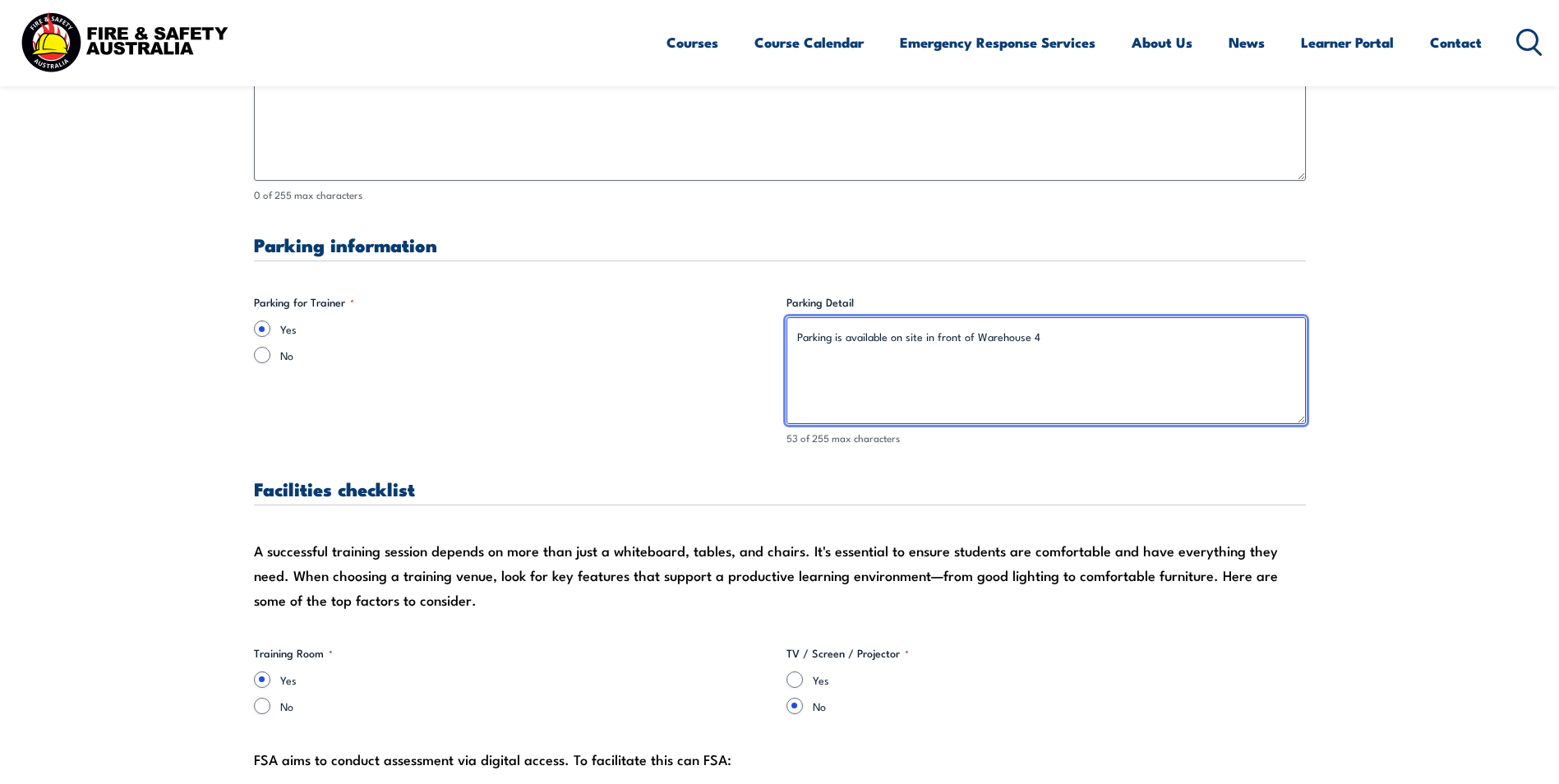 scroll, scrollTop: 1479, scrollLeft: 0, axis: vertical 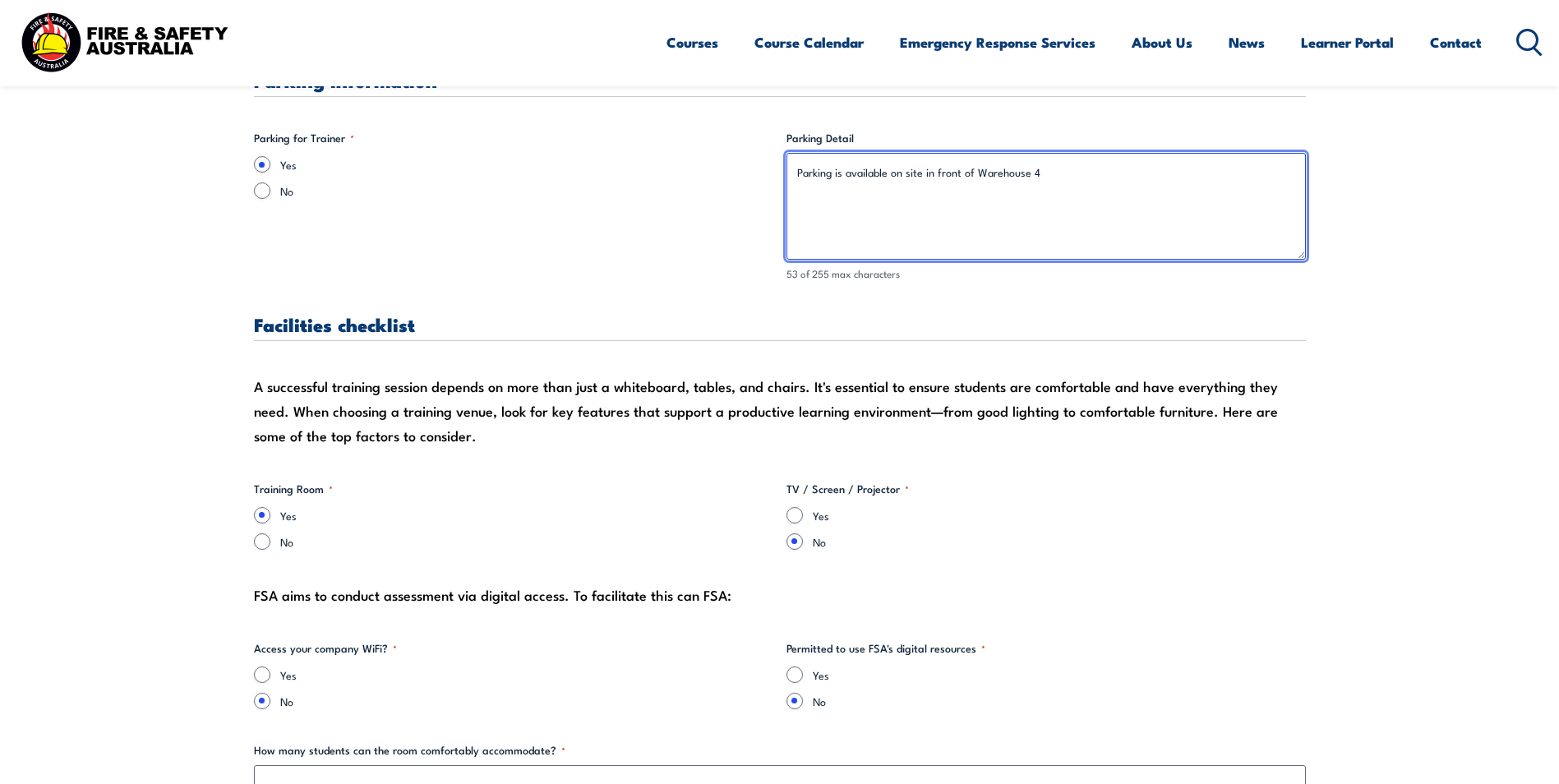 type on "Parking is available on site in front of Warehouse 4" 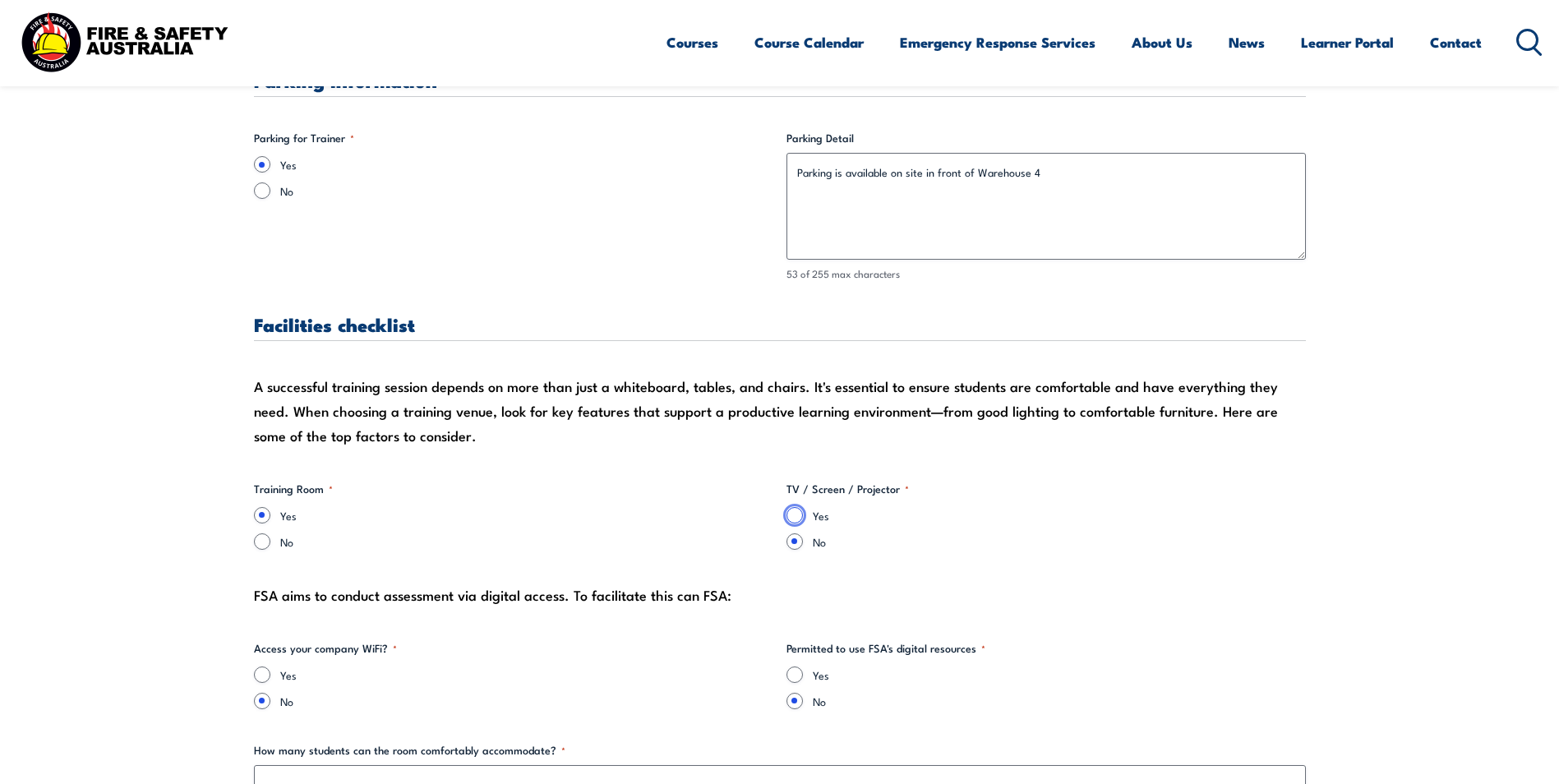 click on "Yes" at bounding box center (795, 515) 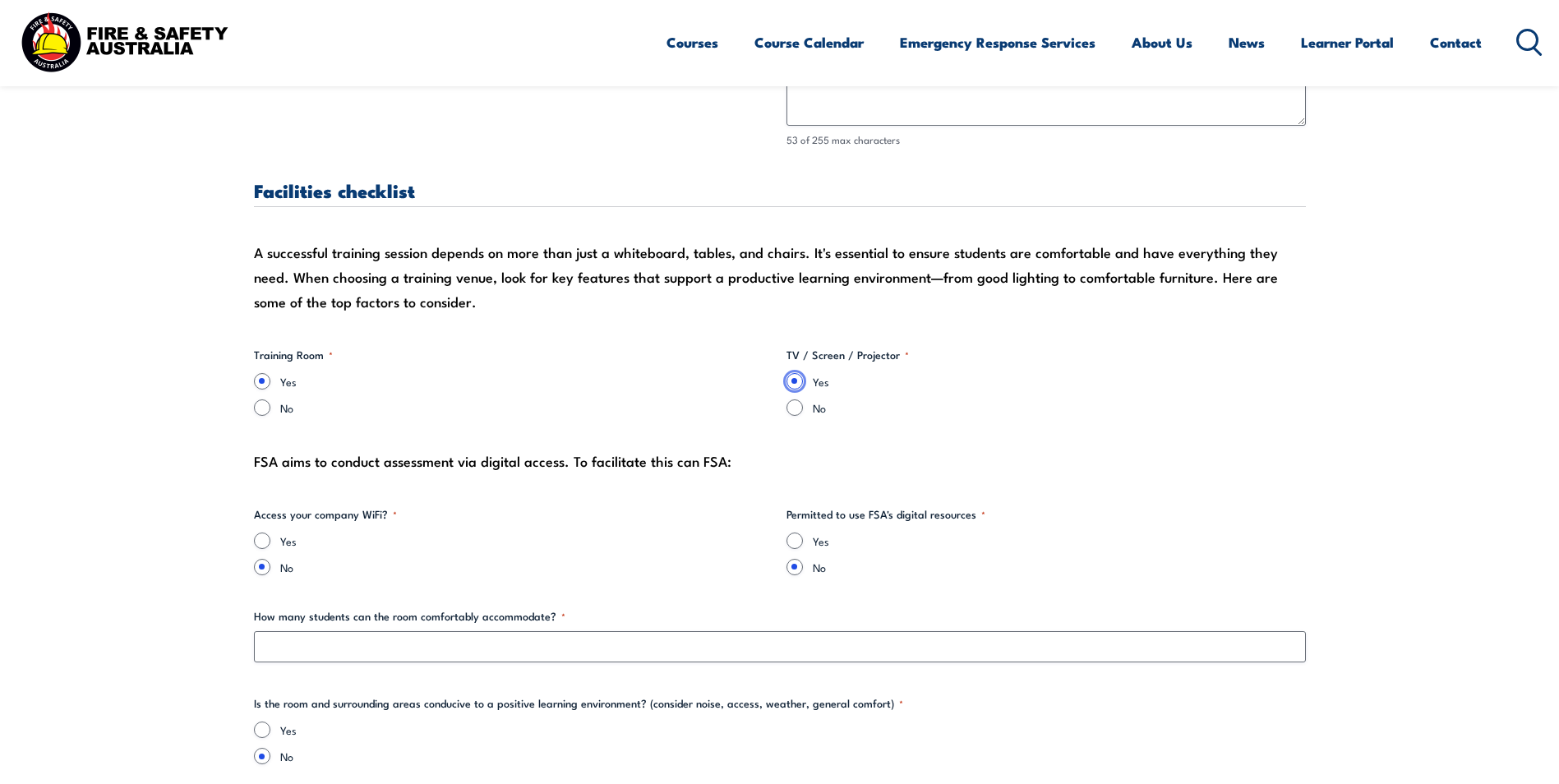 scroll, scrollTop: 1726, scrollLeft: 0, axis: vertical 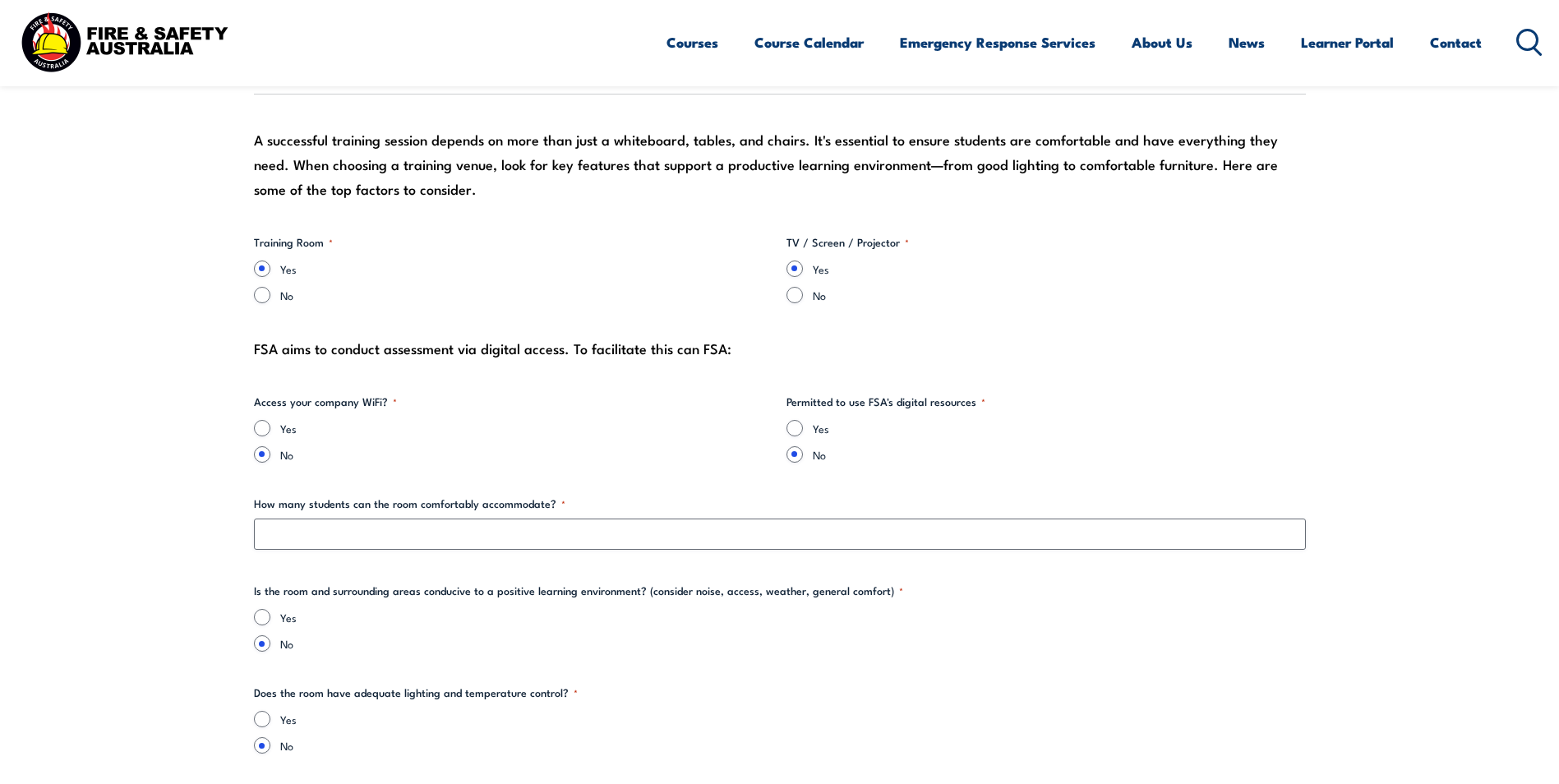 click on "Yes" at bounding box center [514, 428] 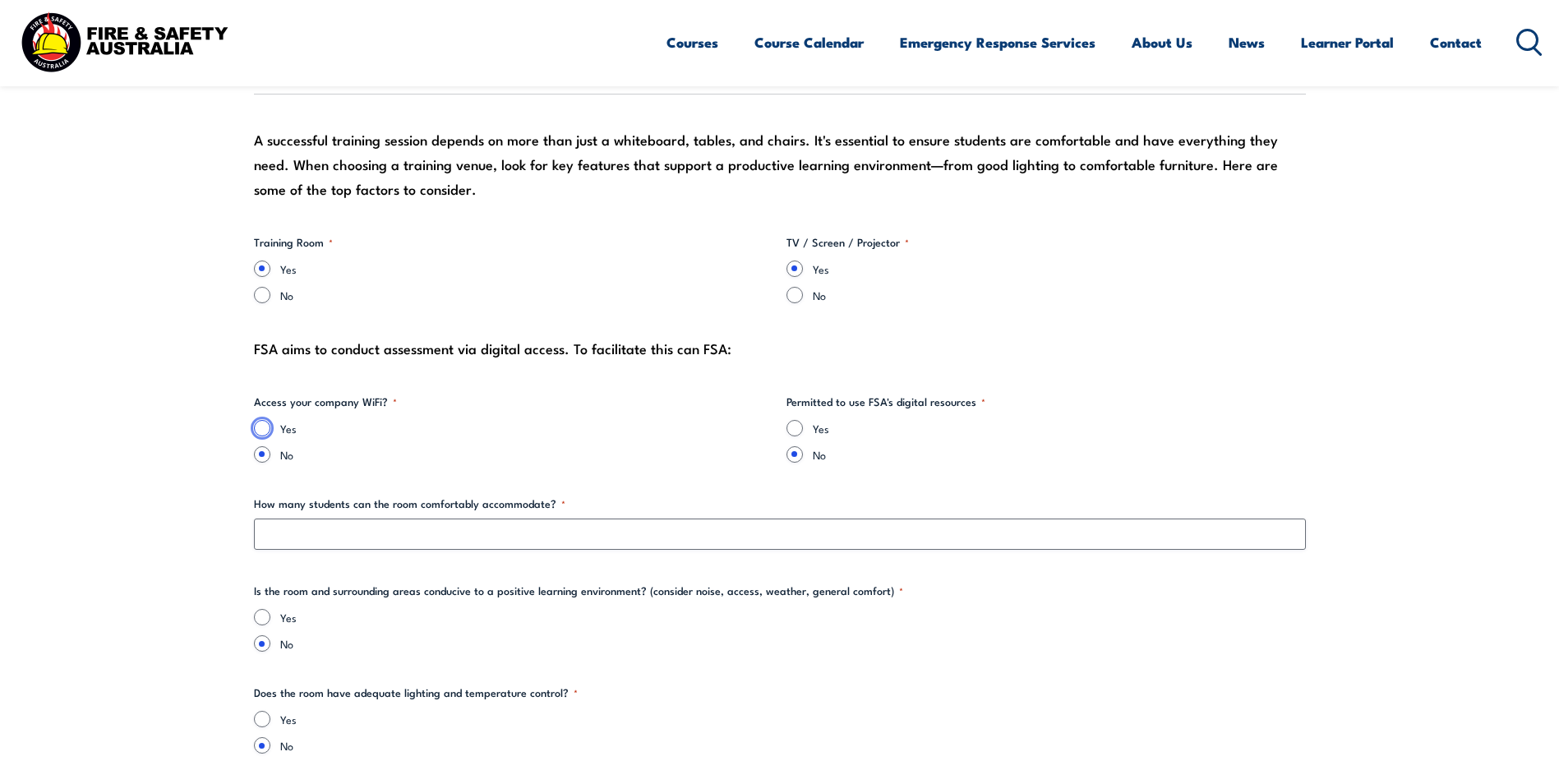 click on "Yes" at bounding box center [262, 428] 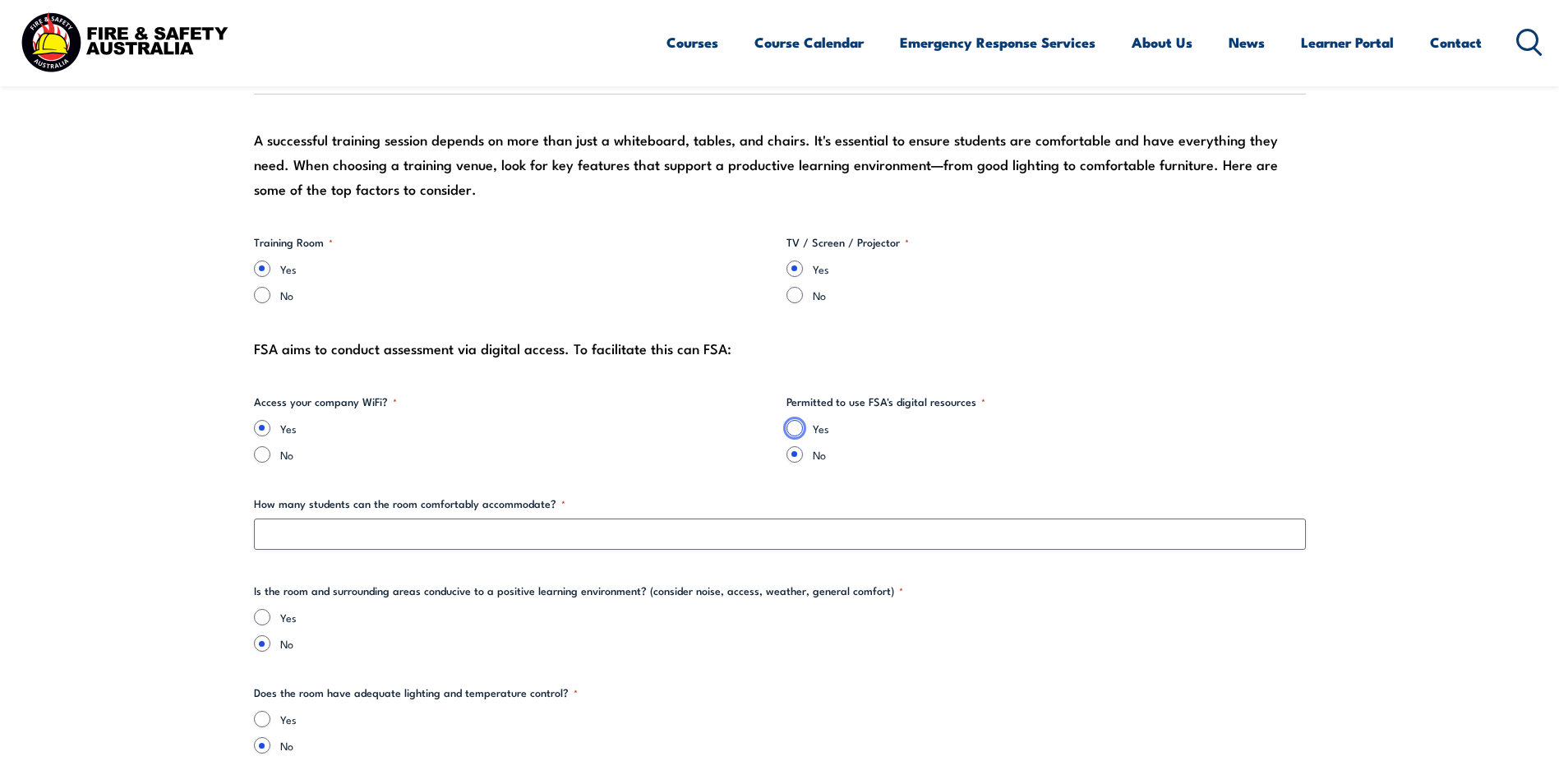 click on "Yes" at bounding box center [795, 428] 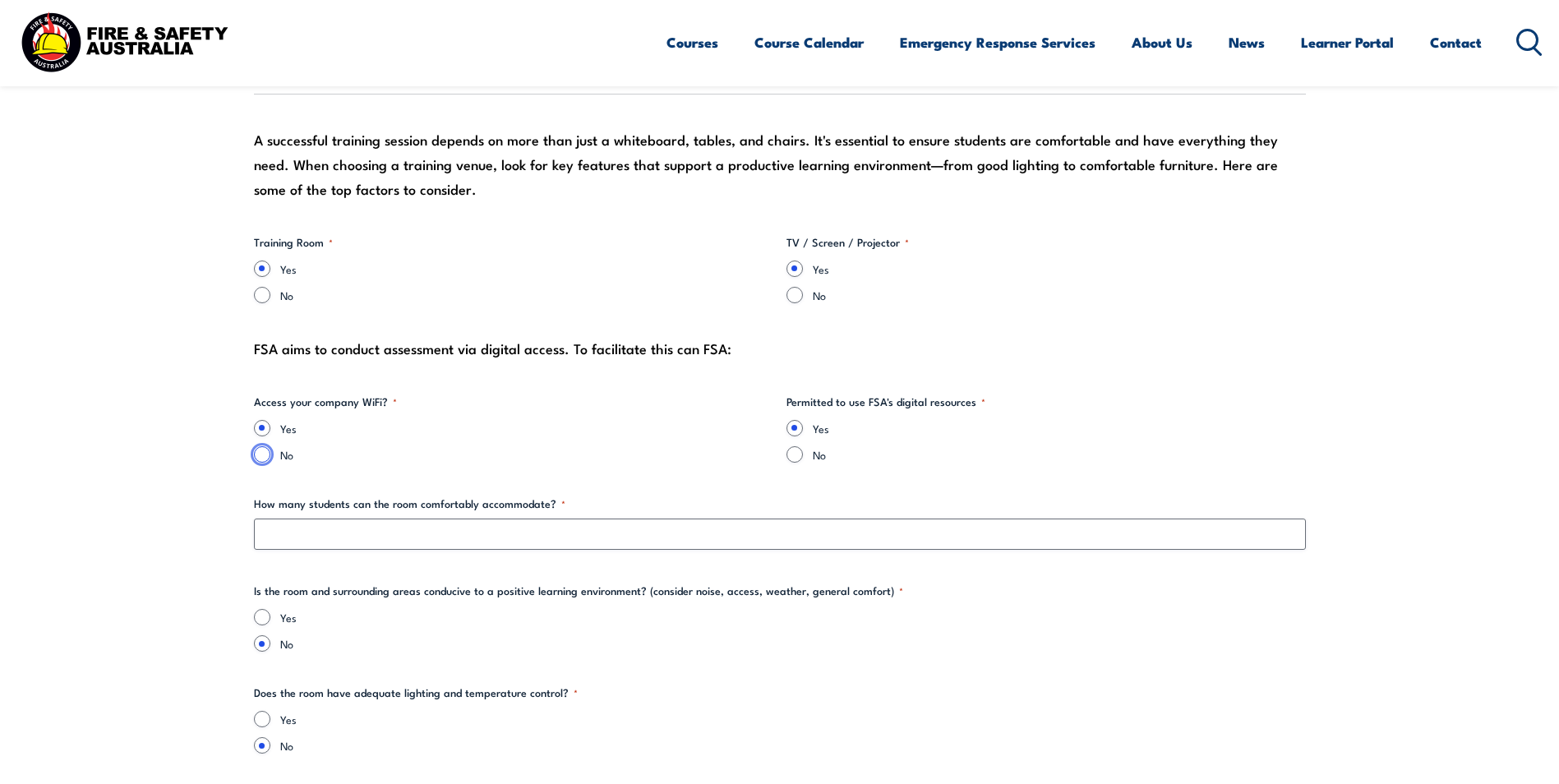 click on "No" at bounding box center (262, 454) 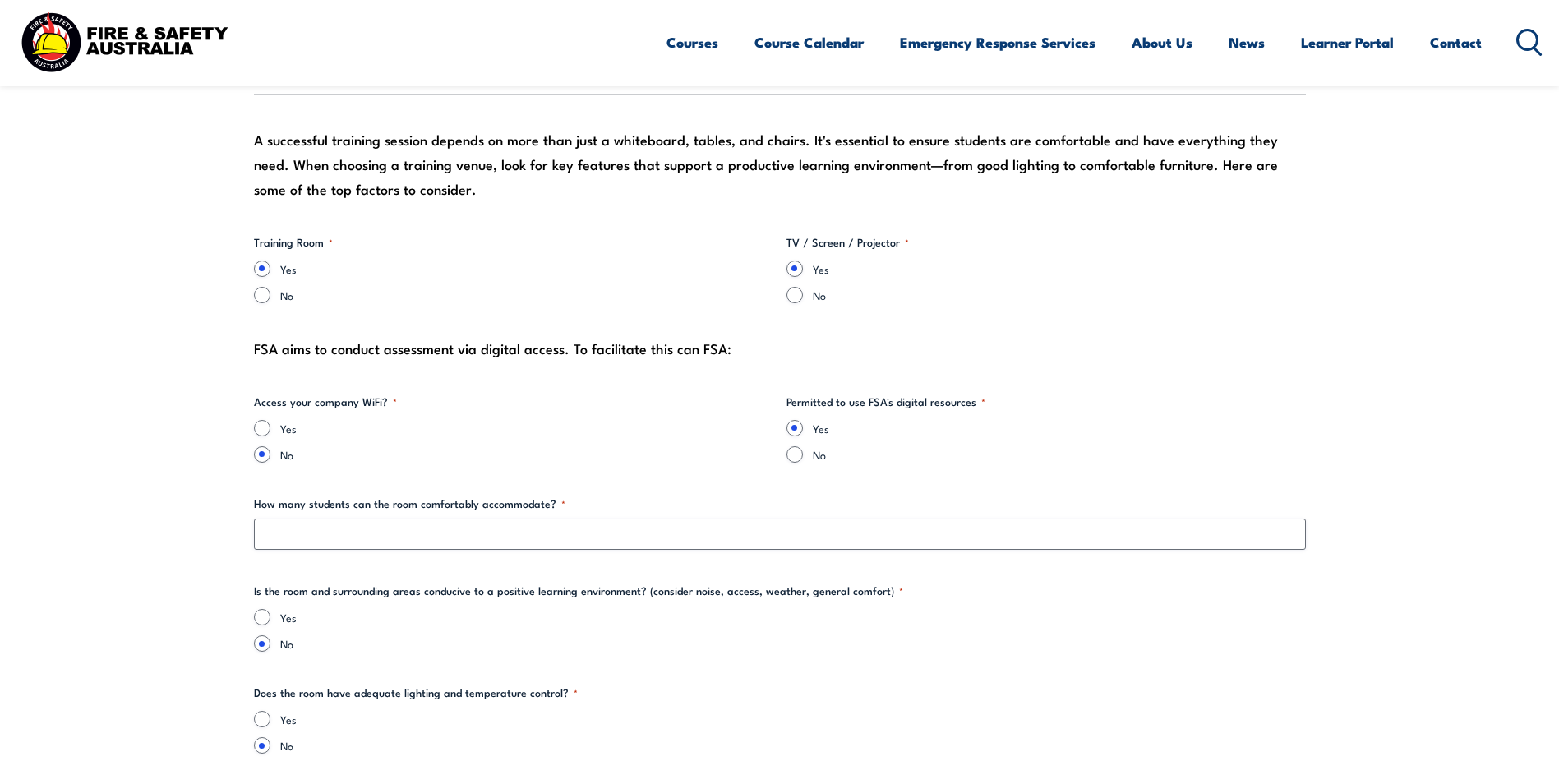 click on "No" at bounding box center (1046, 454) 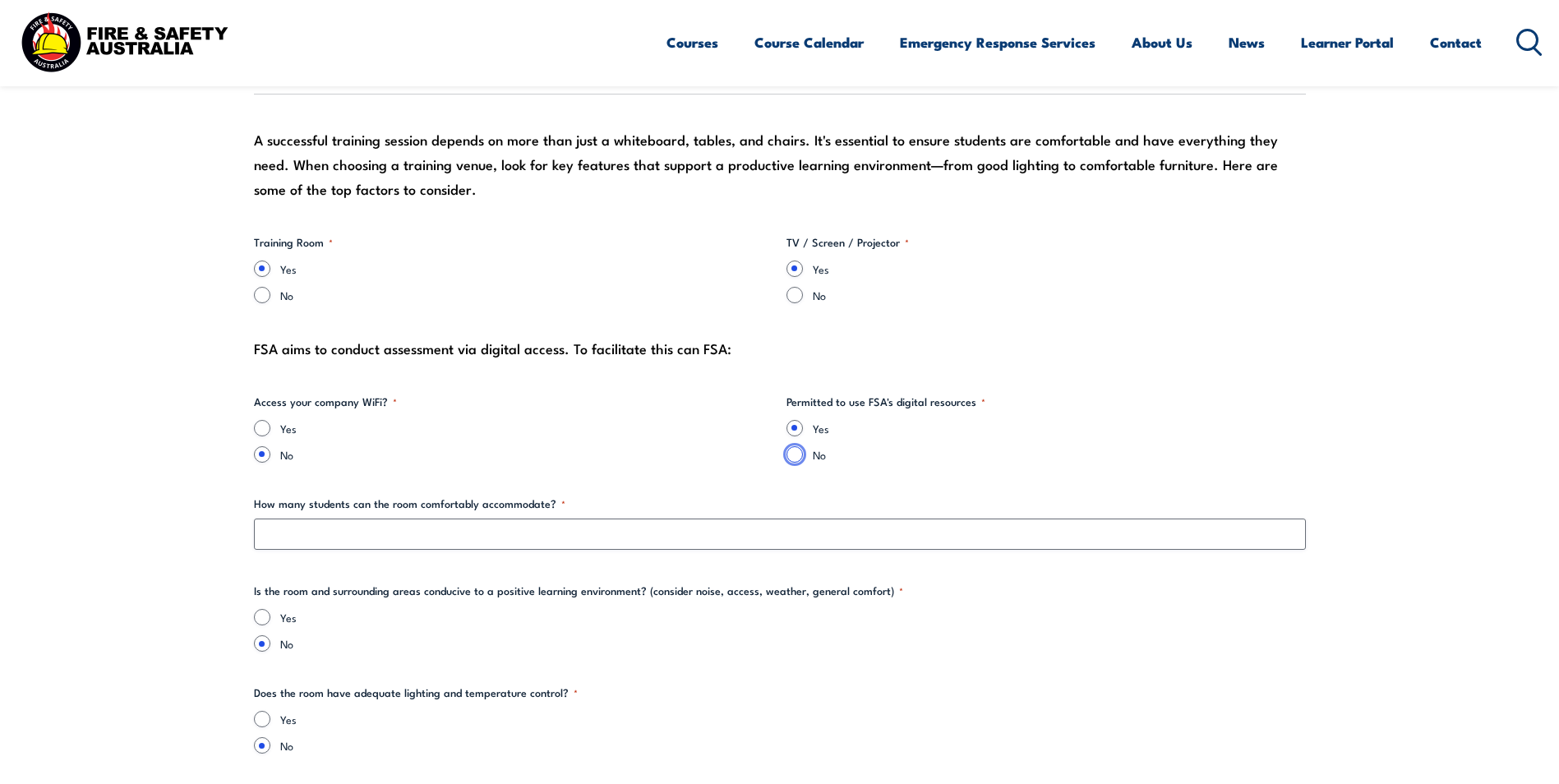 click on "No" at bounding box center [795, 454] 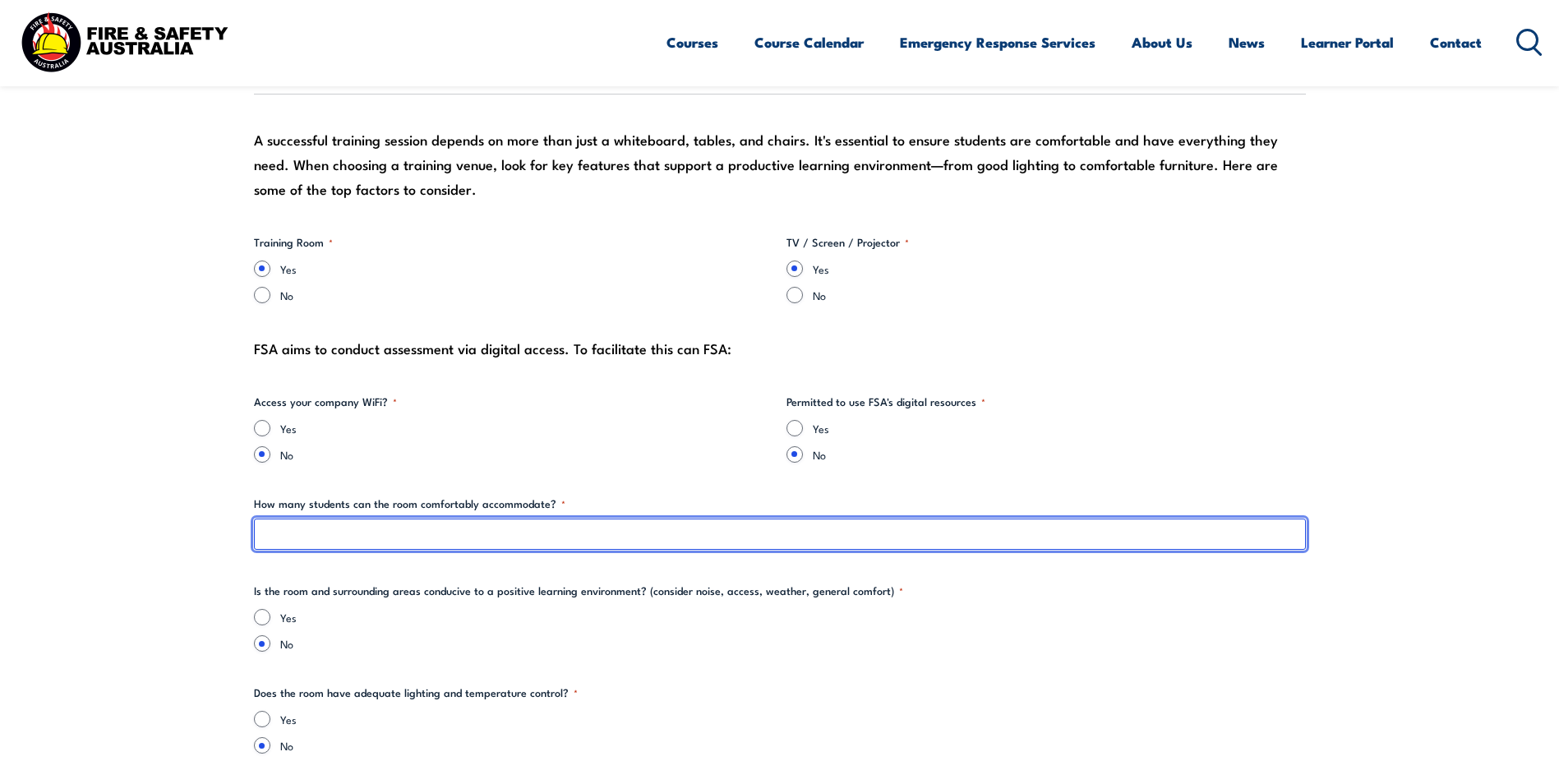 click on "How many students can the room comfortably accommodate? *" at bounding box center (780, 534) 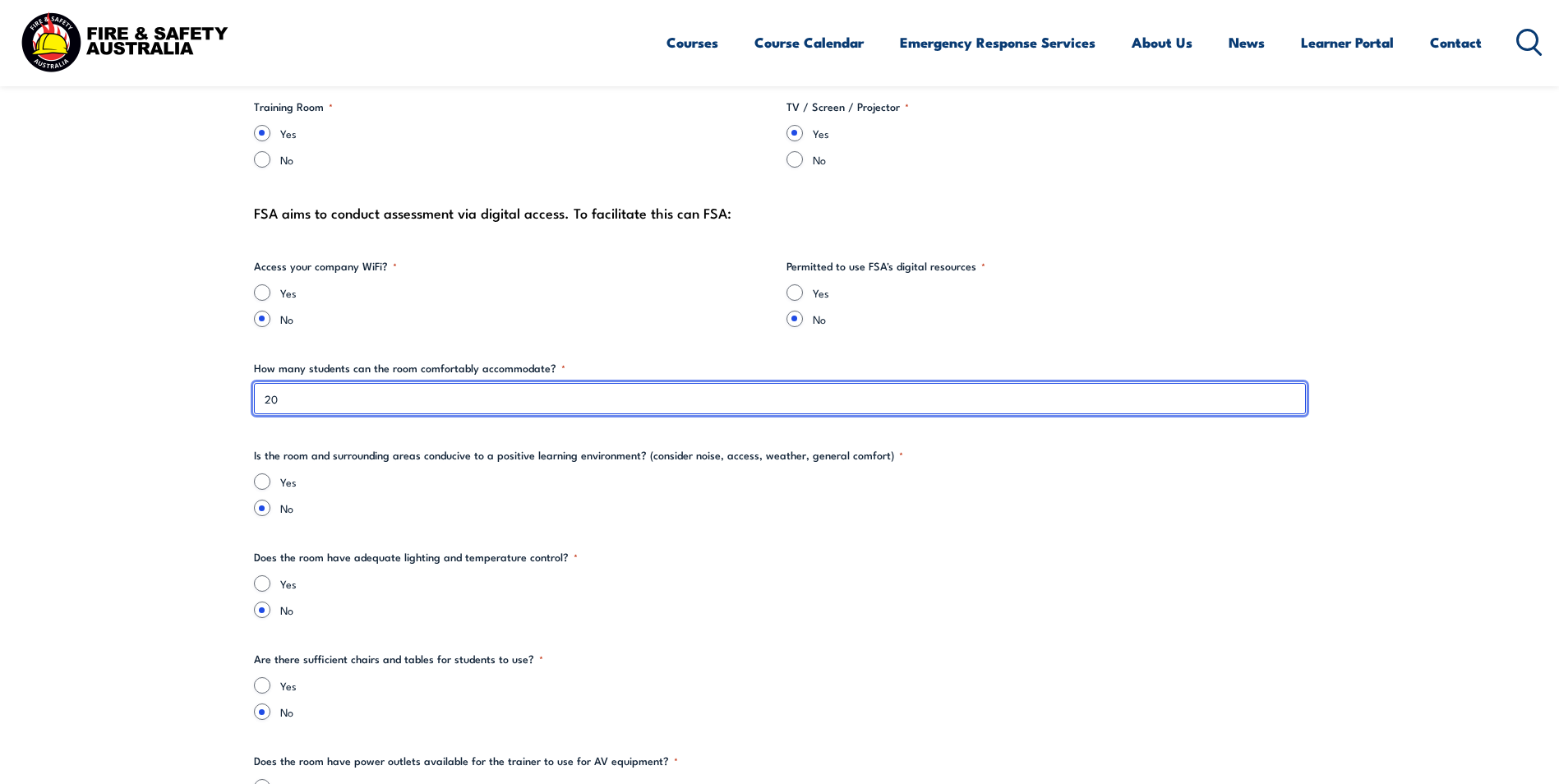 scroll, scrollTop: 1890, scrollLeft: 0, axis: vertical 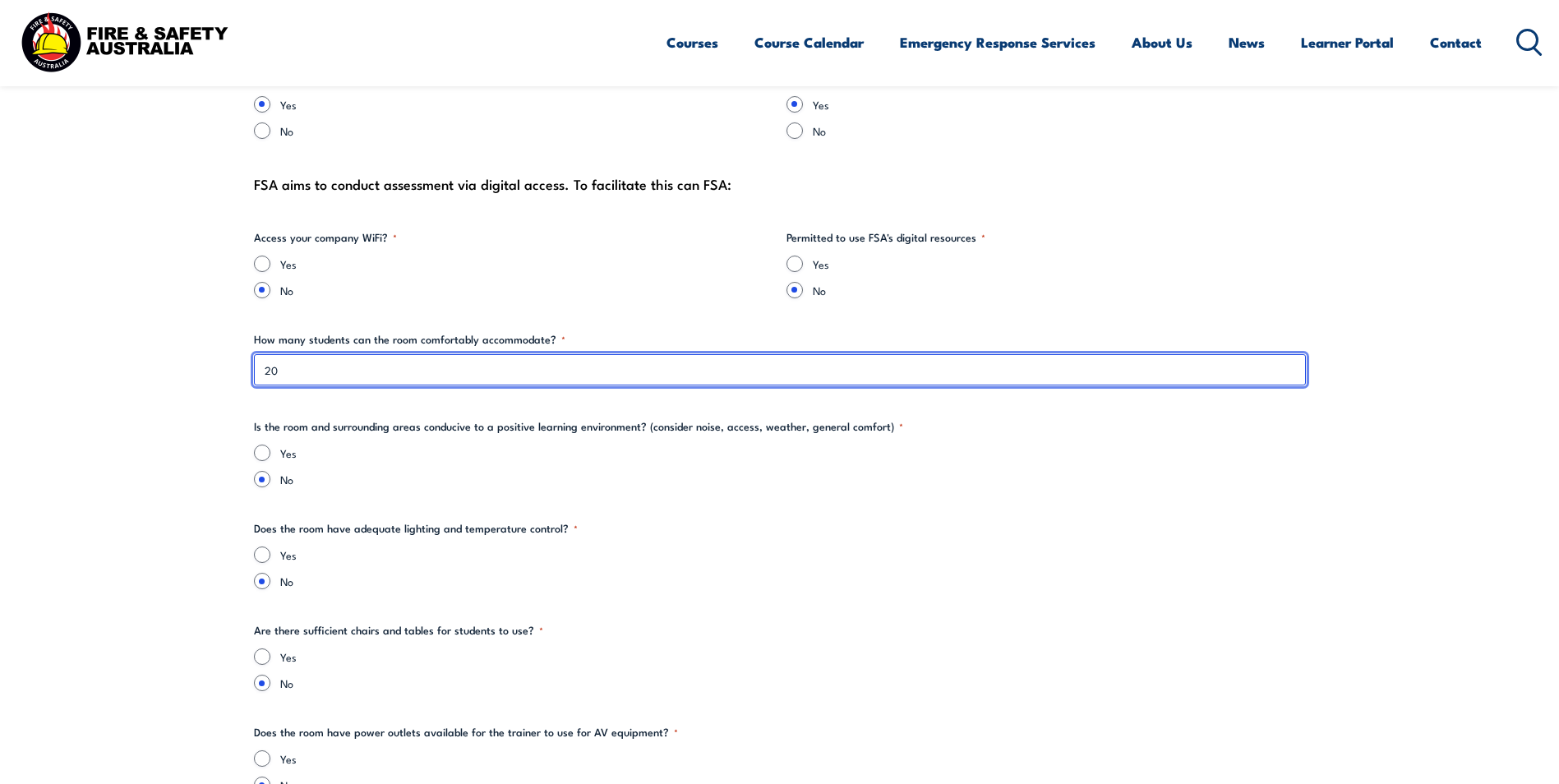 type on "20" 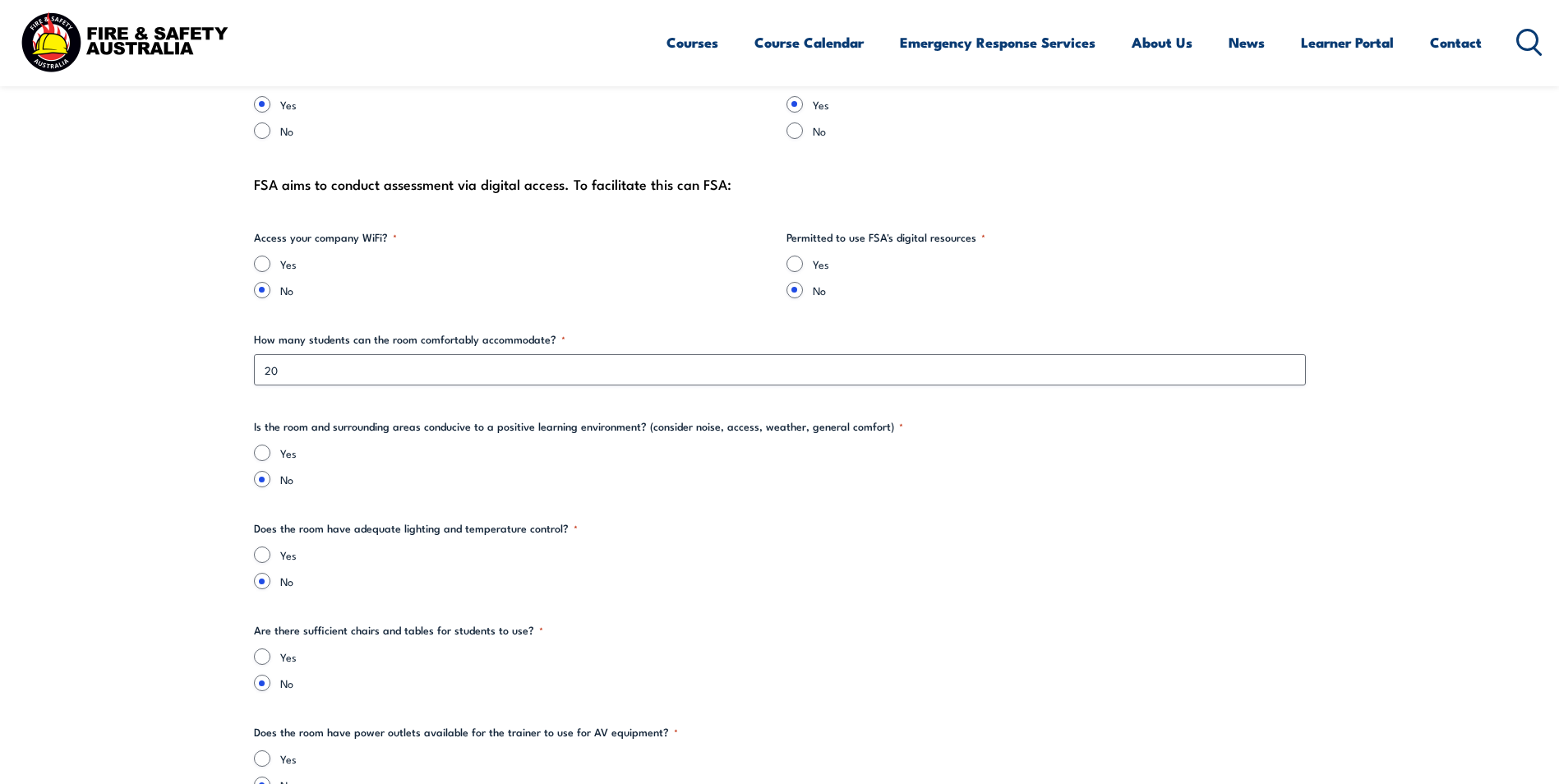 click on "Yes
No" at bounding box center (780, 466) 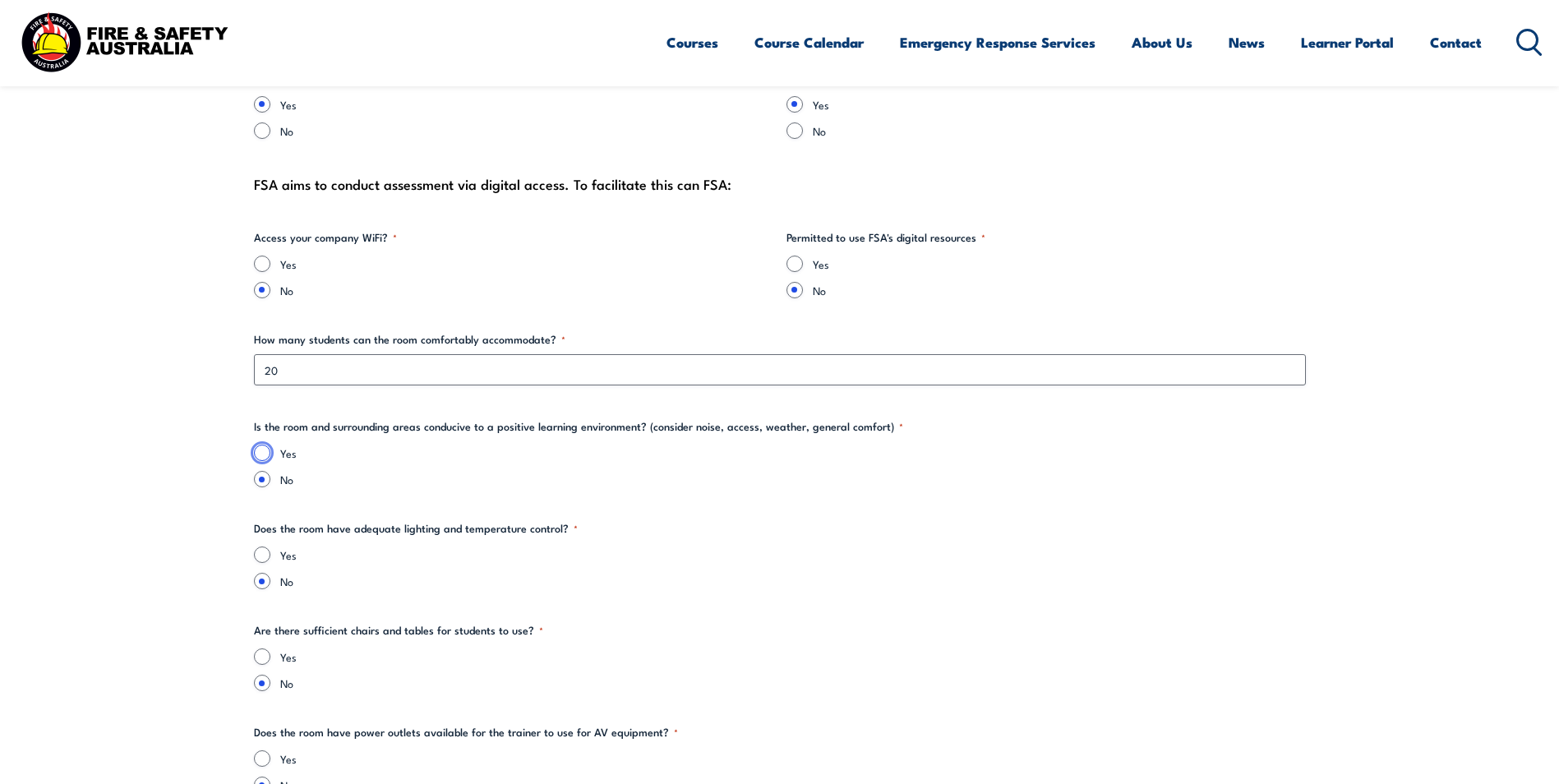 click on "Yes" at bounding box center [262, 453] 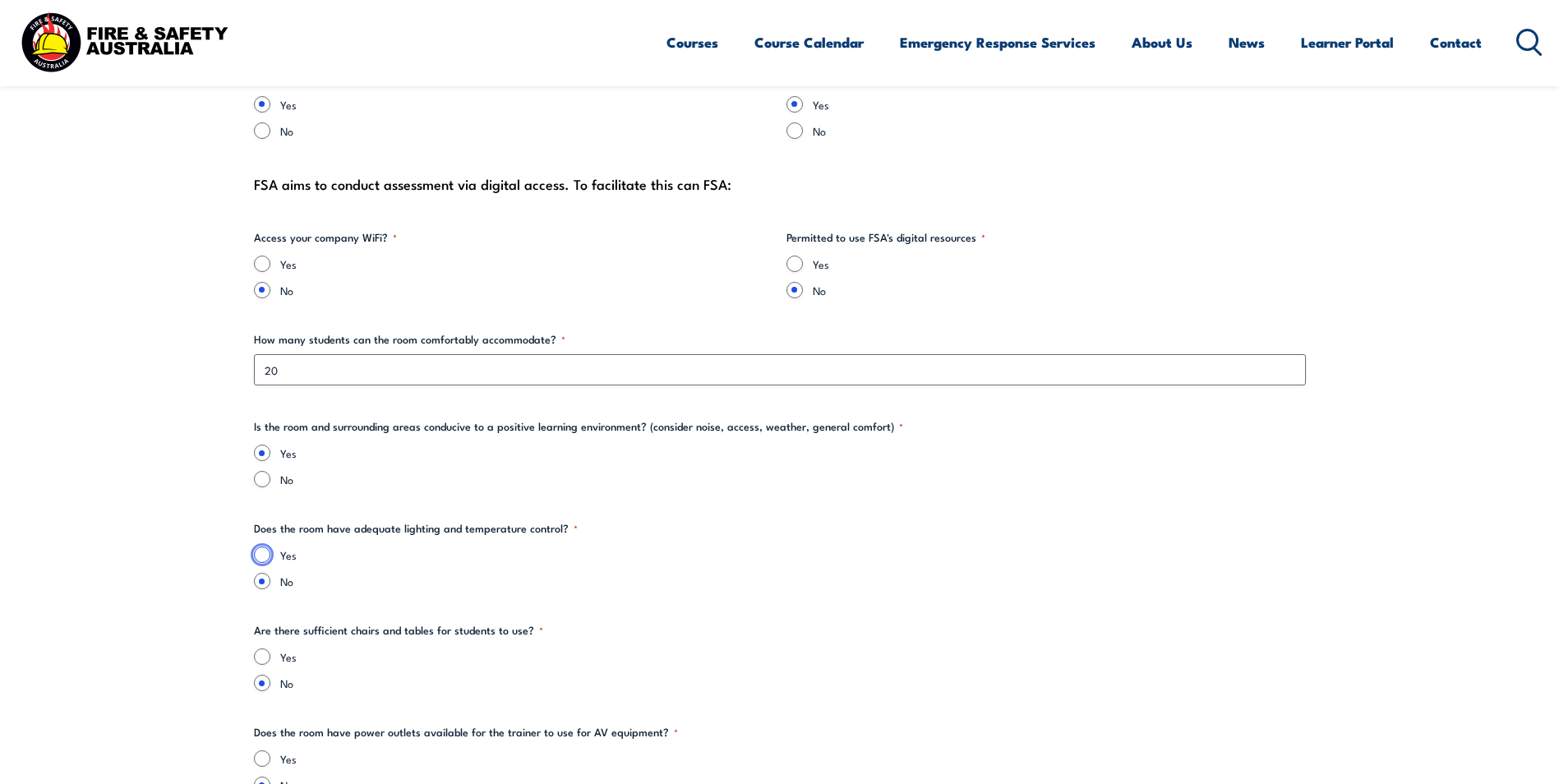 click on "Yes" at bounding box center [262, 555] 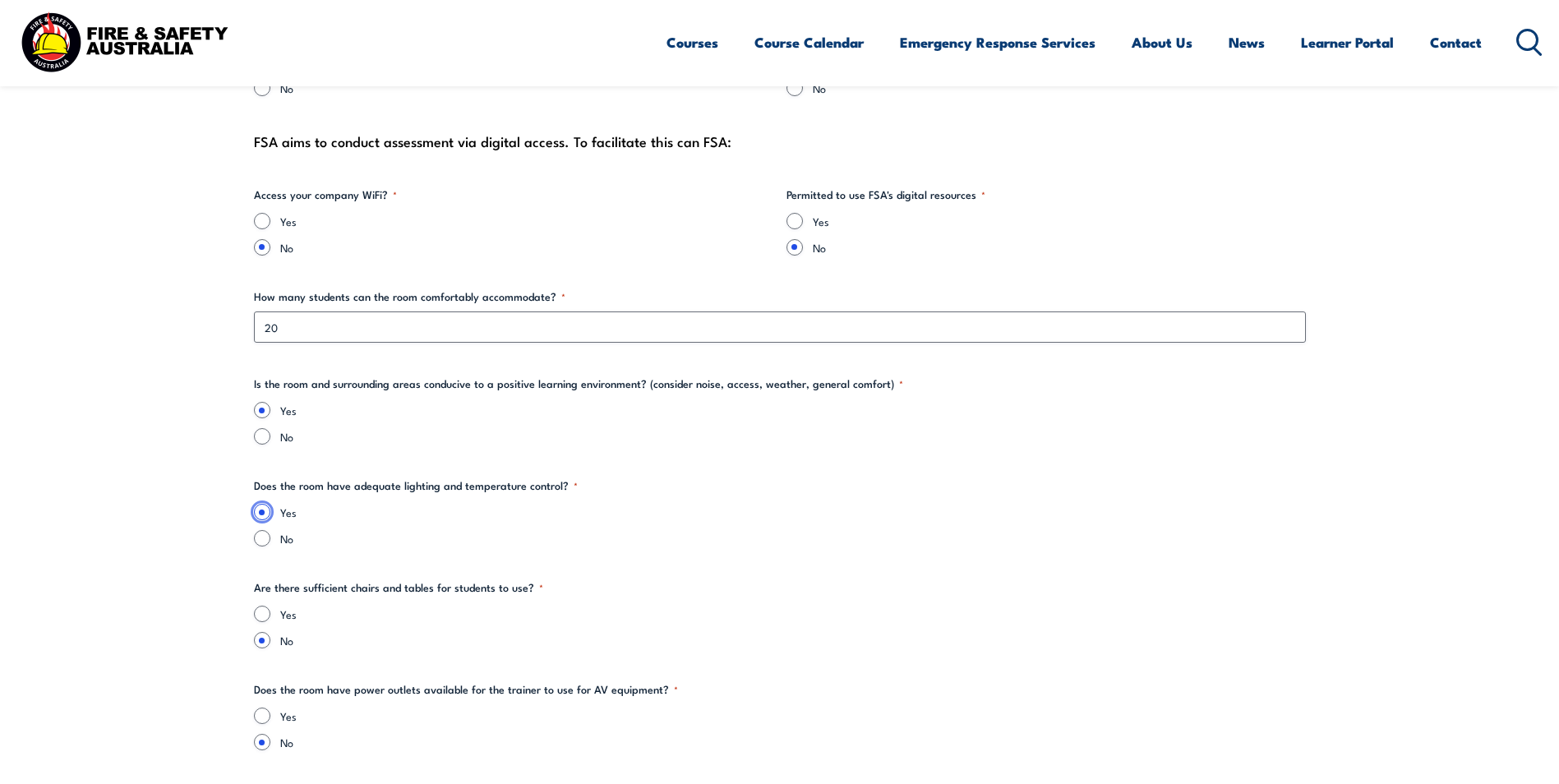 scroll, scrollTop: 1972, scrollLeft: 0, axis: vertical 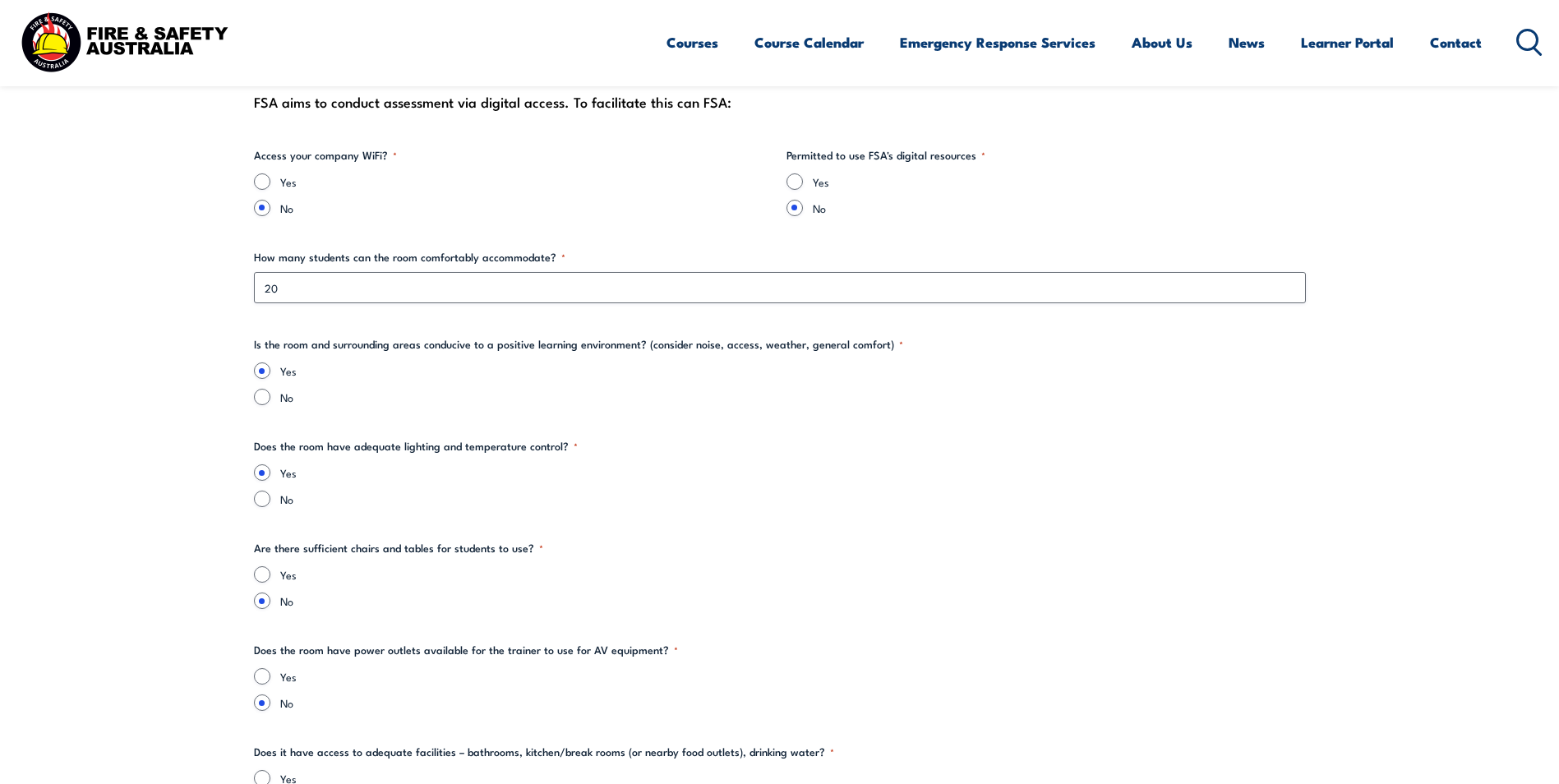 click on "Yes" at bounding box center [780, 574] 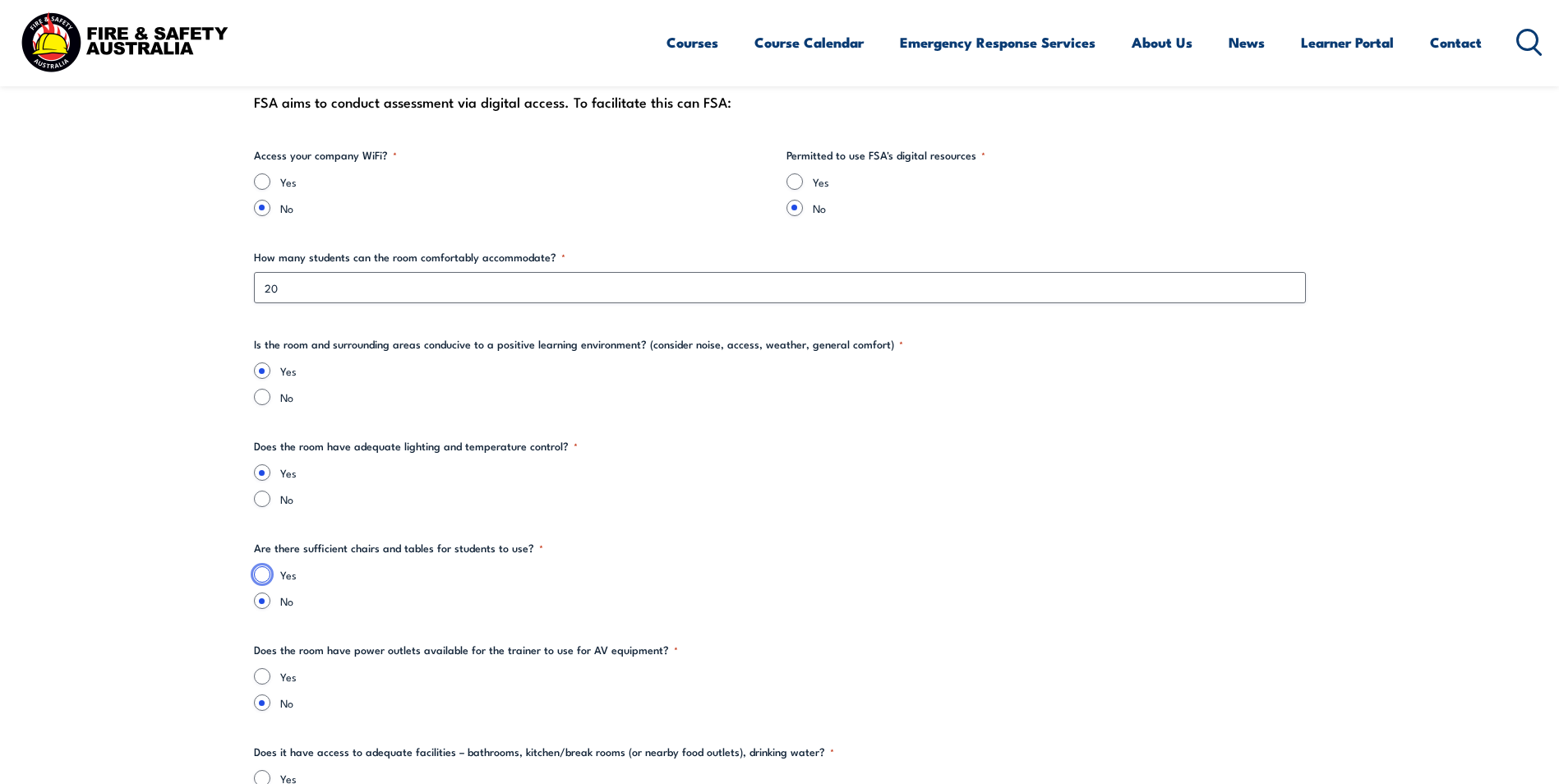 click on "Yes" at bounding box center [262, 574] 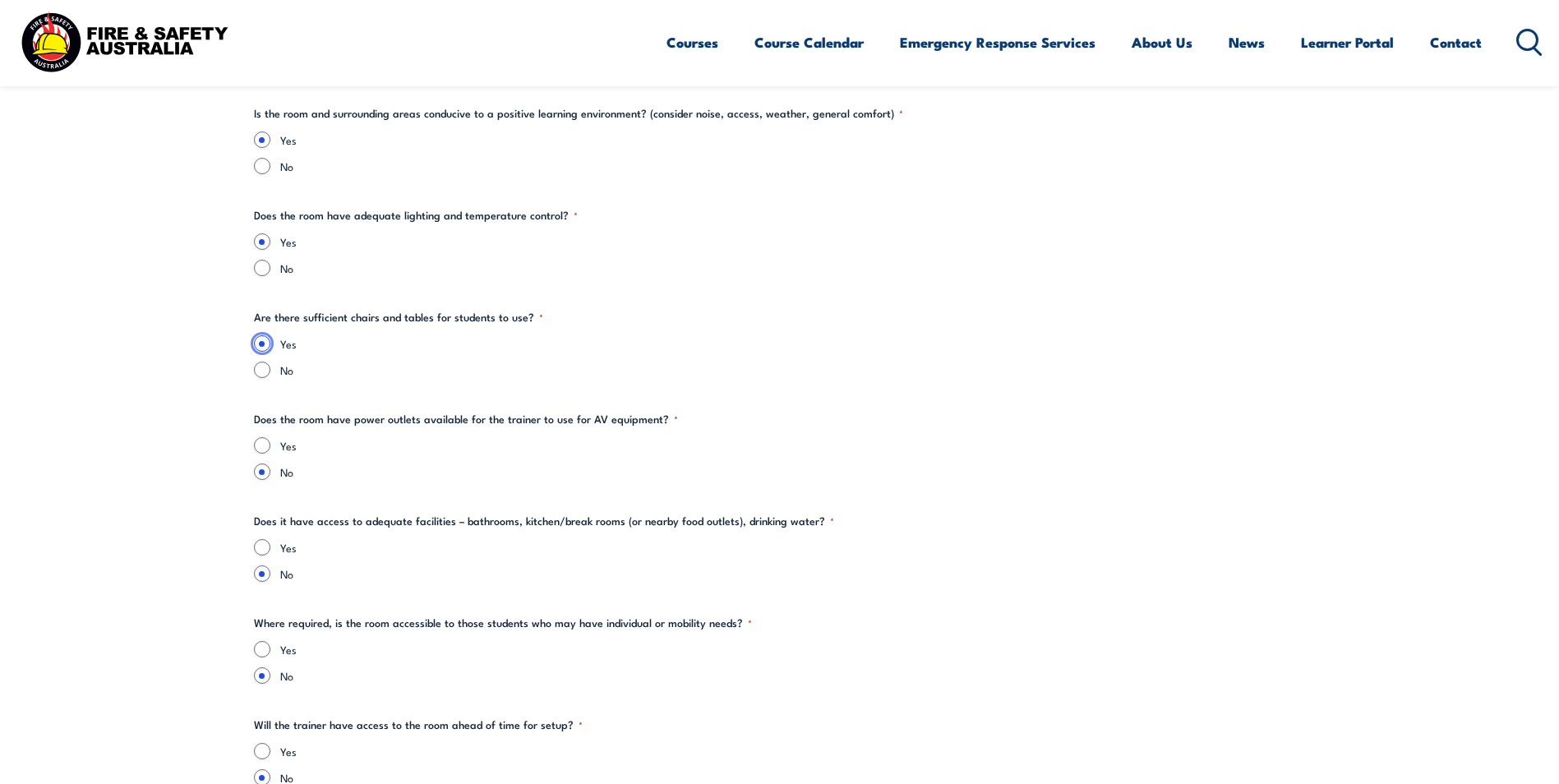 scroll, scrollTop: 2219, scrollLeft: 0, axis: vertical 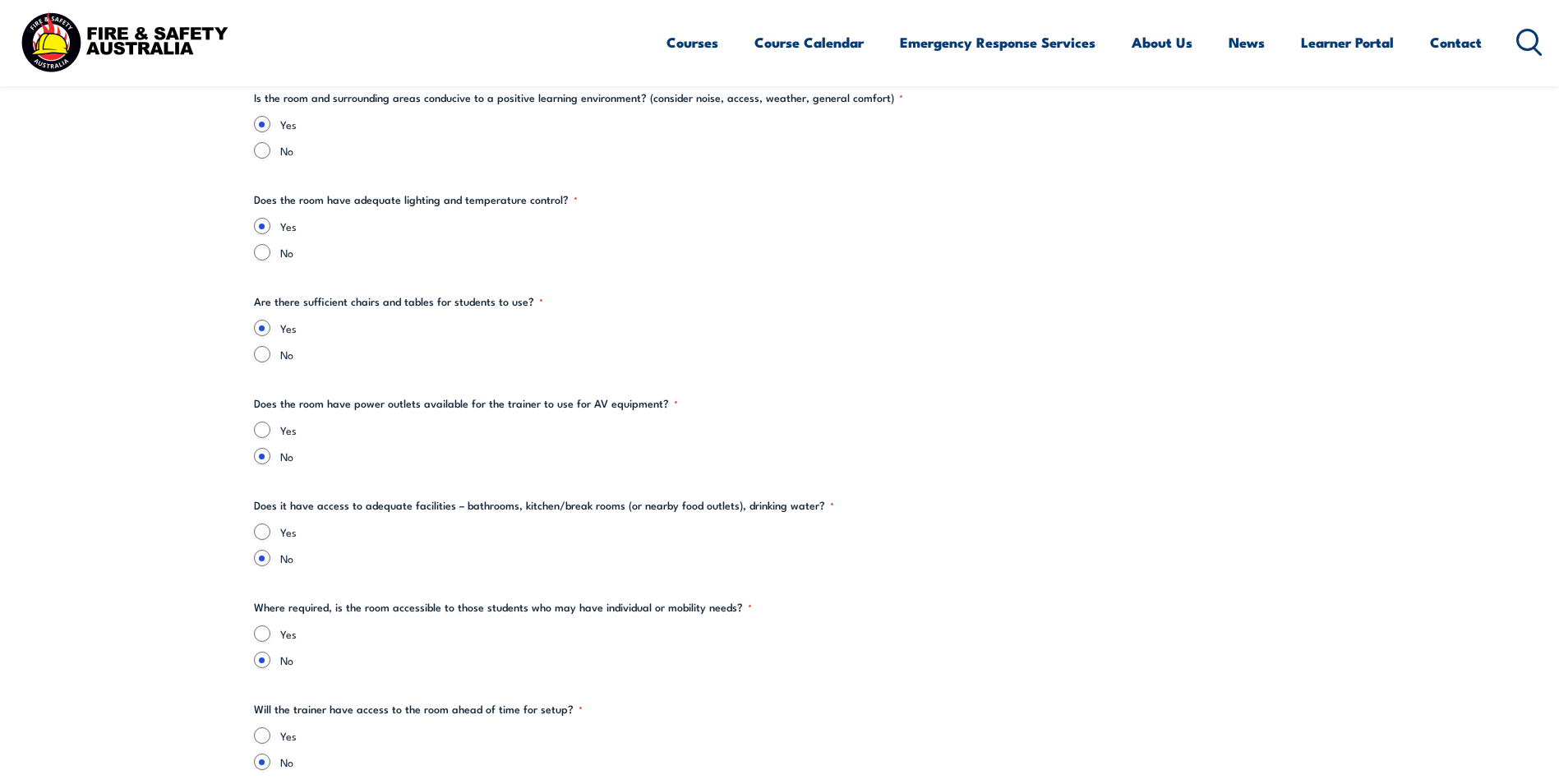 click on "Yes" at bounding box center [780, 430] 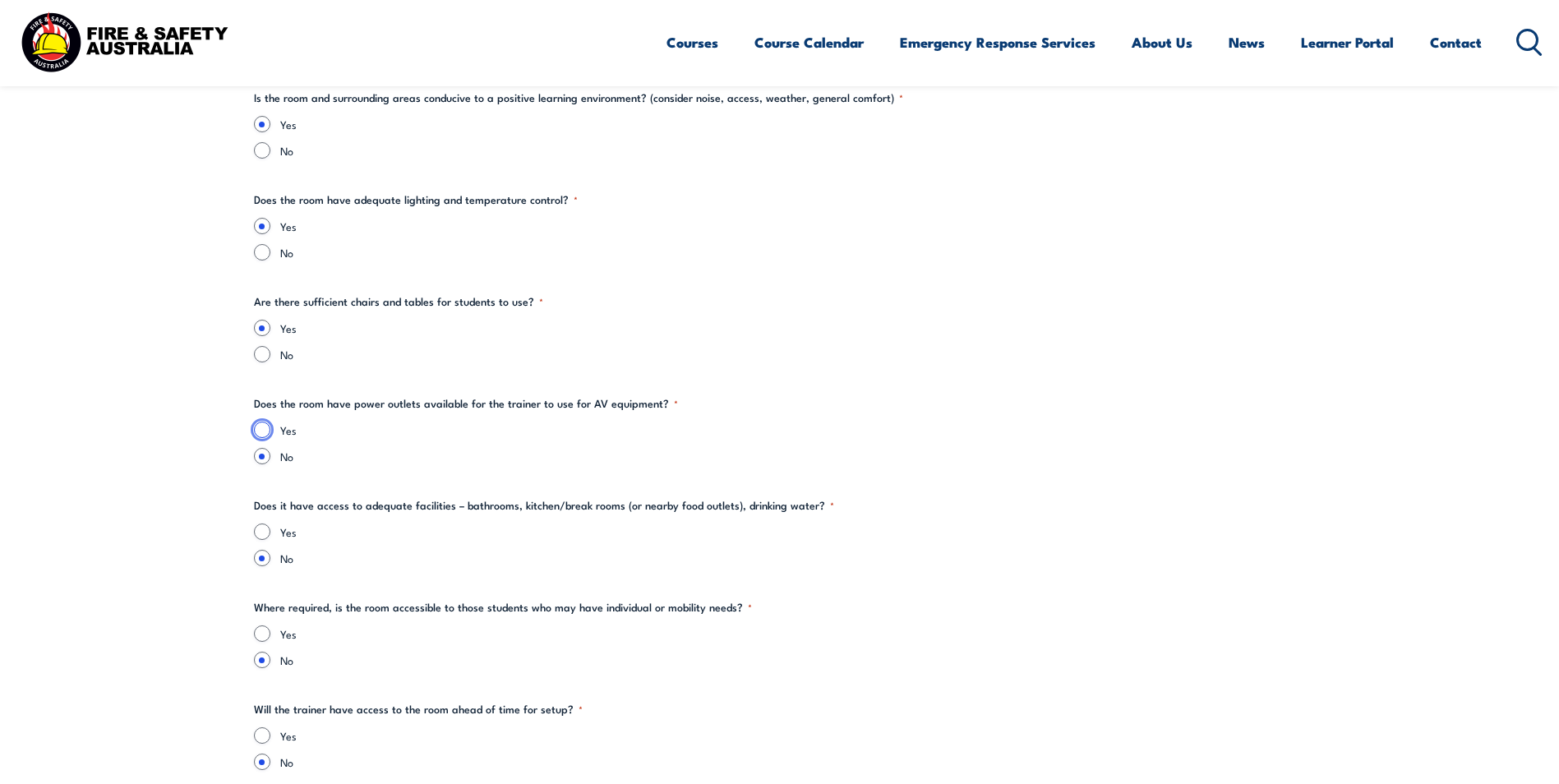 click on "Yes" at bounding box center (262, 430) 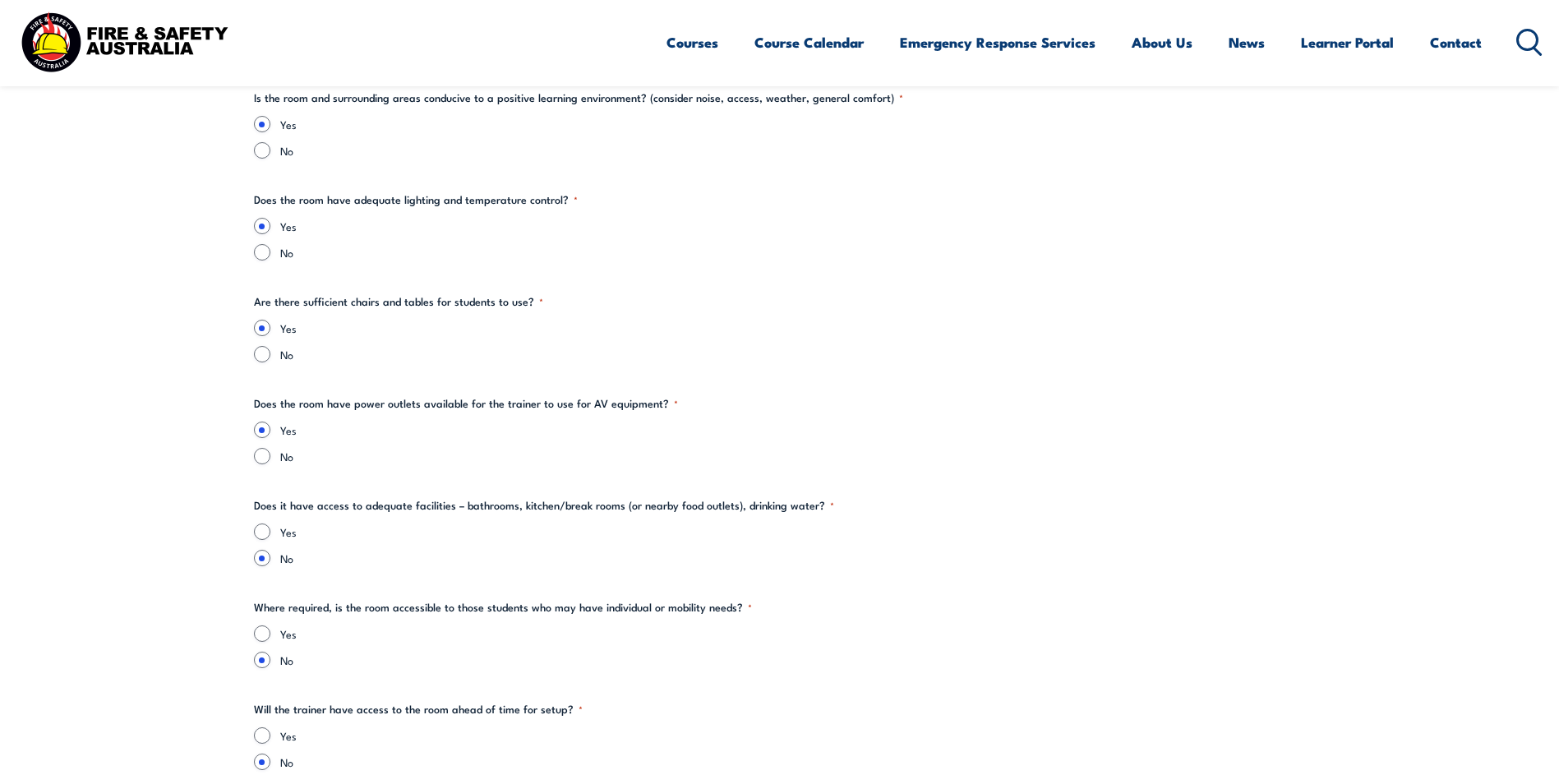click on "Yes" at bounding box center (780, 532) 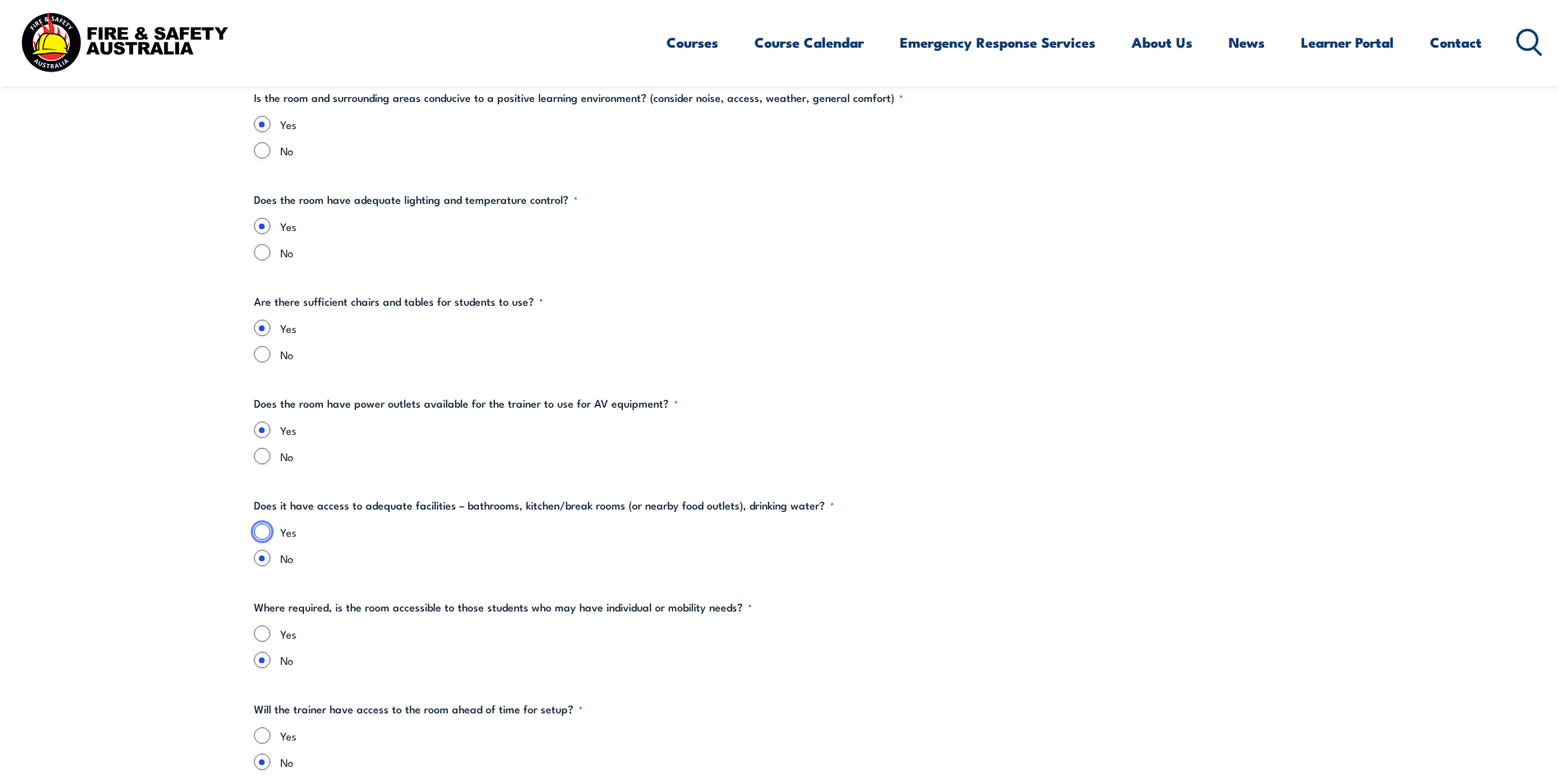 click on "Yes" at bounding box center (262, 532) 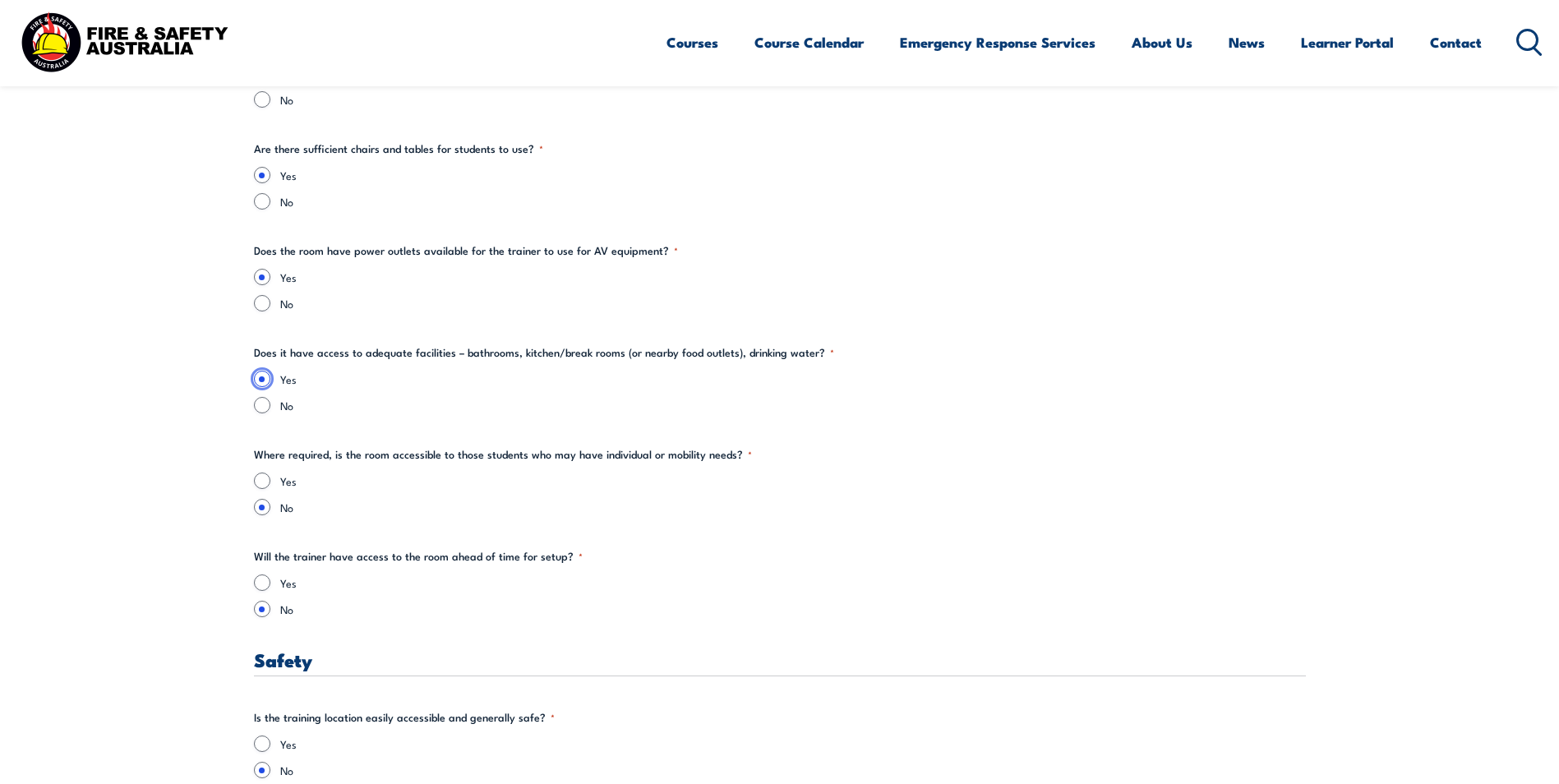 scroll, scrollTop: 2383, scrollLeft: 0, axis: vertical 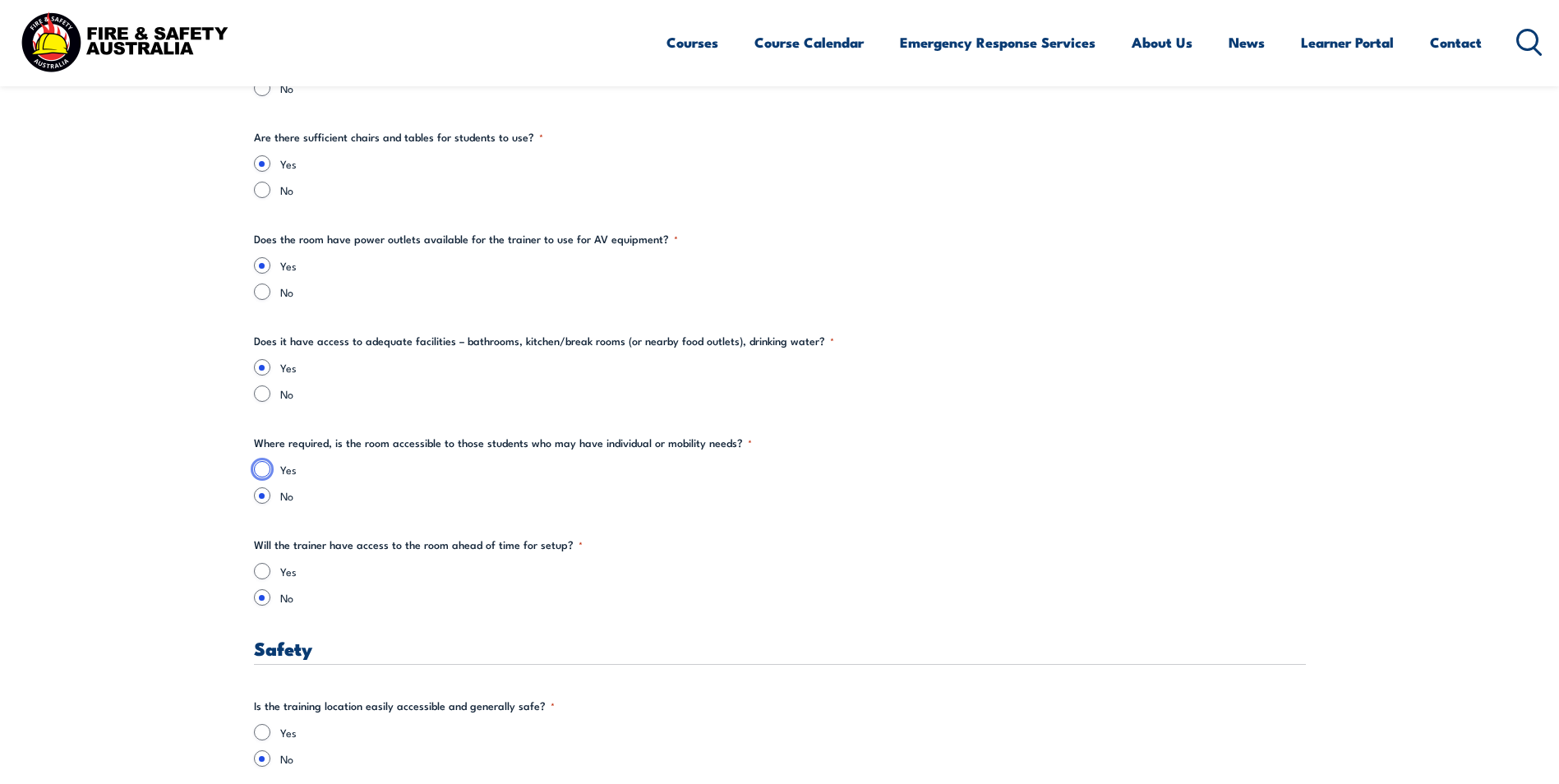 click on "Yes" at bounding box center [262, 469] 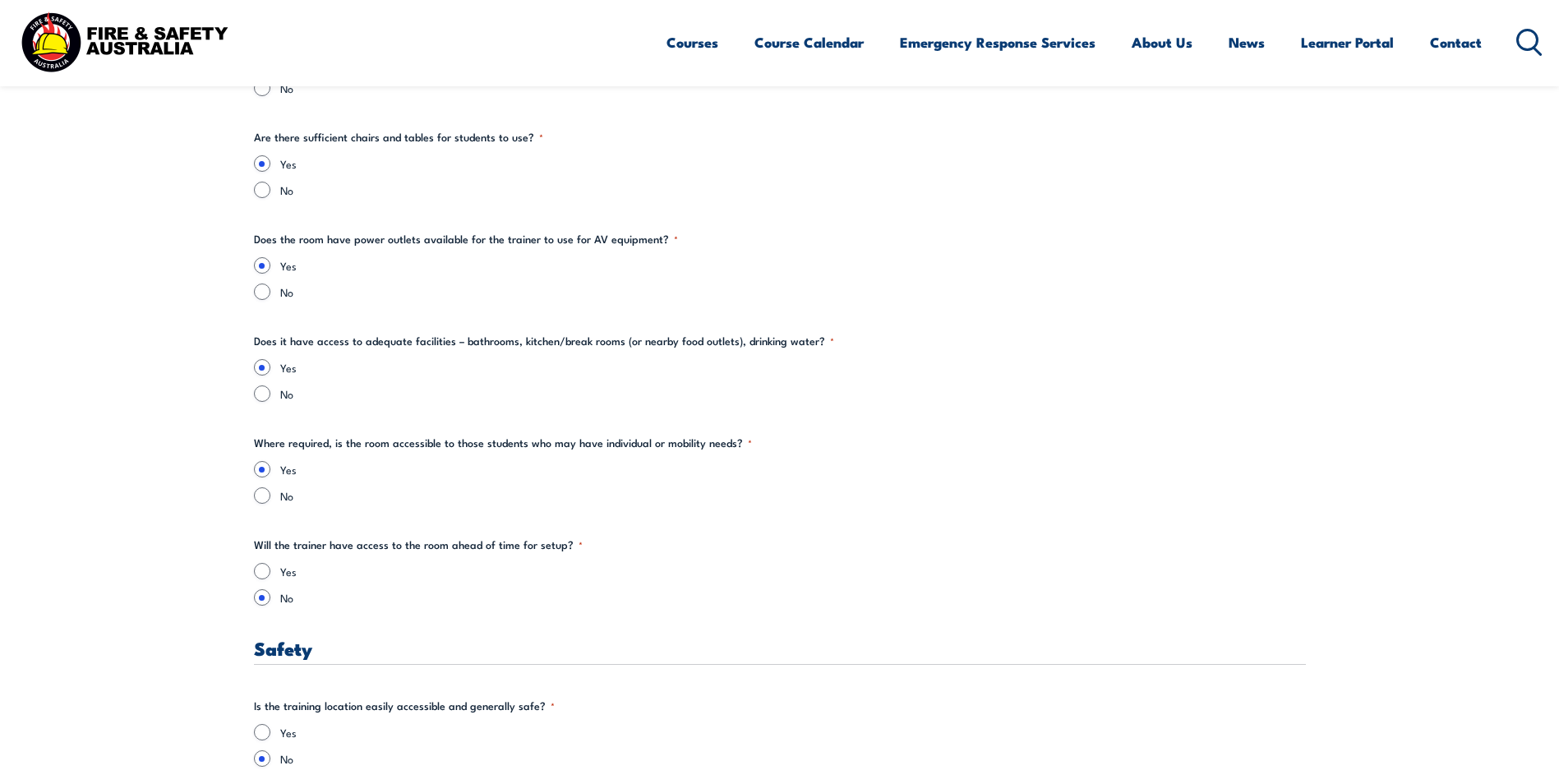 click on "No" at bounding box center (780, 496) 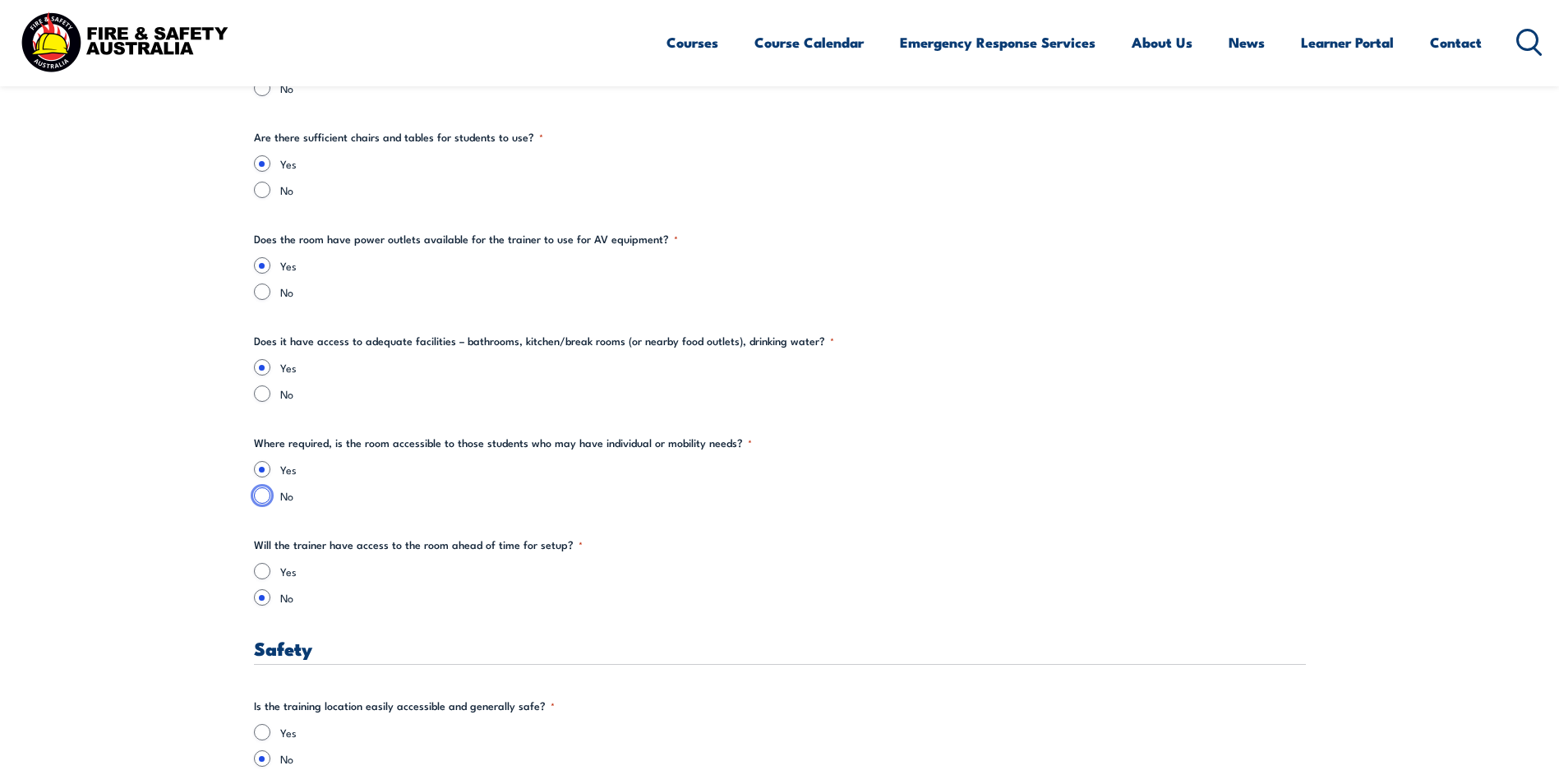 click on "No" at bounding box center (262, 496) 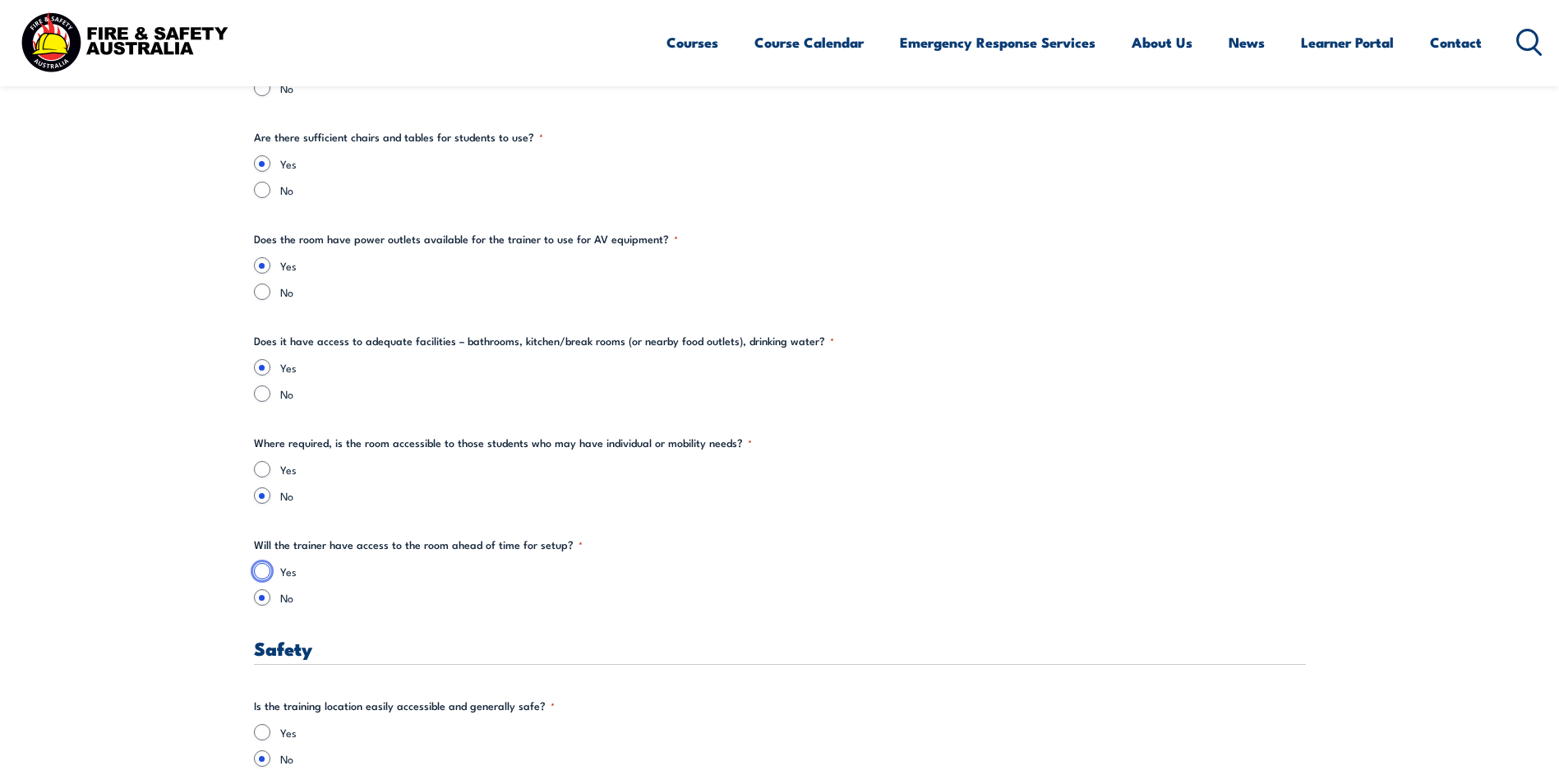 click on "Yes" at bounding box center [262, 571] 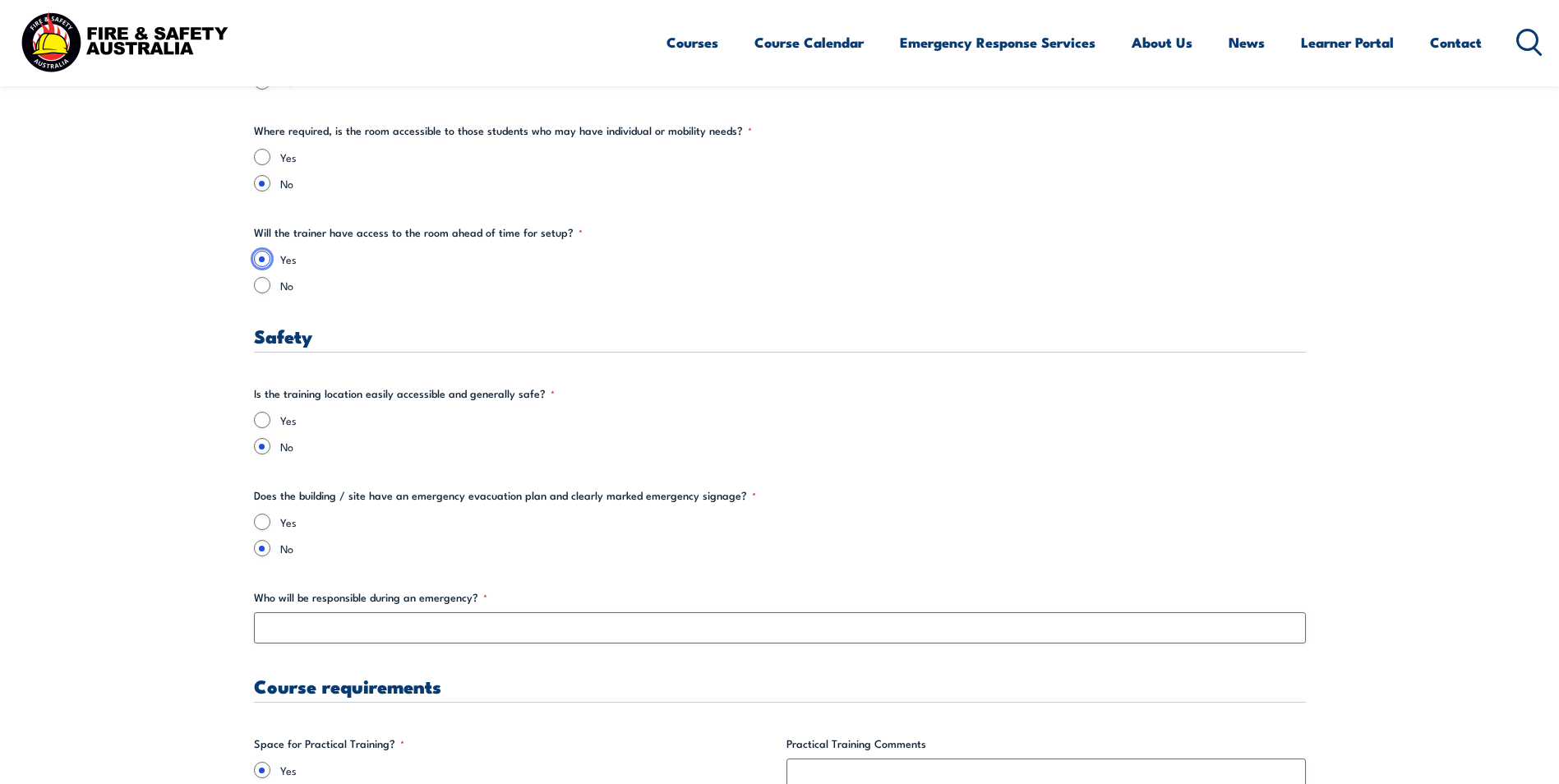 scroll, scrollTop: 2712, scrollLeft: 0, axis: vertical 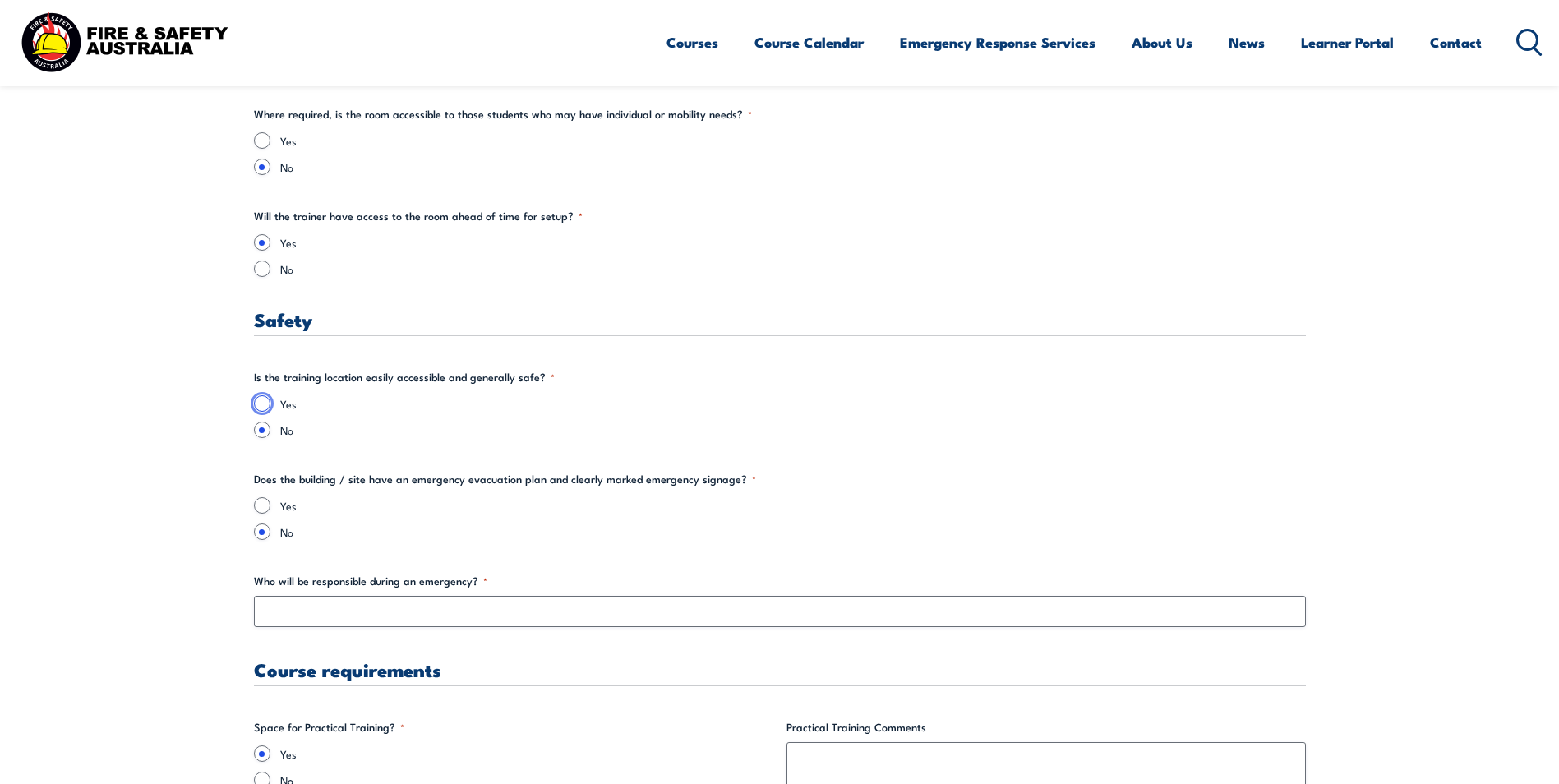 click on "Yes" at bounding box center (262, 404) 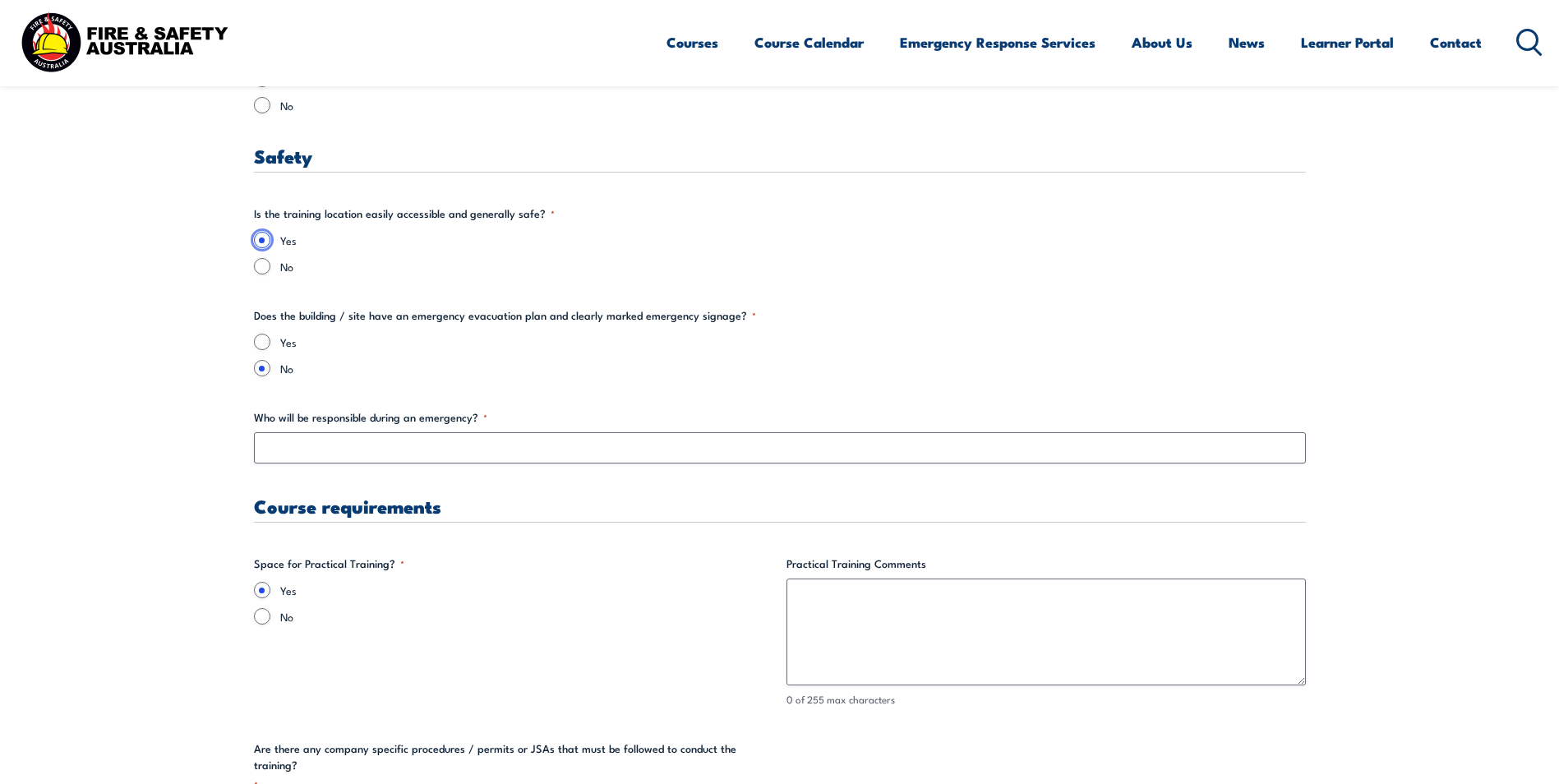 scroll, scrollTop: 2876, scrollLeft: 0, axis: vertical 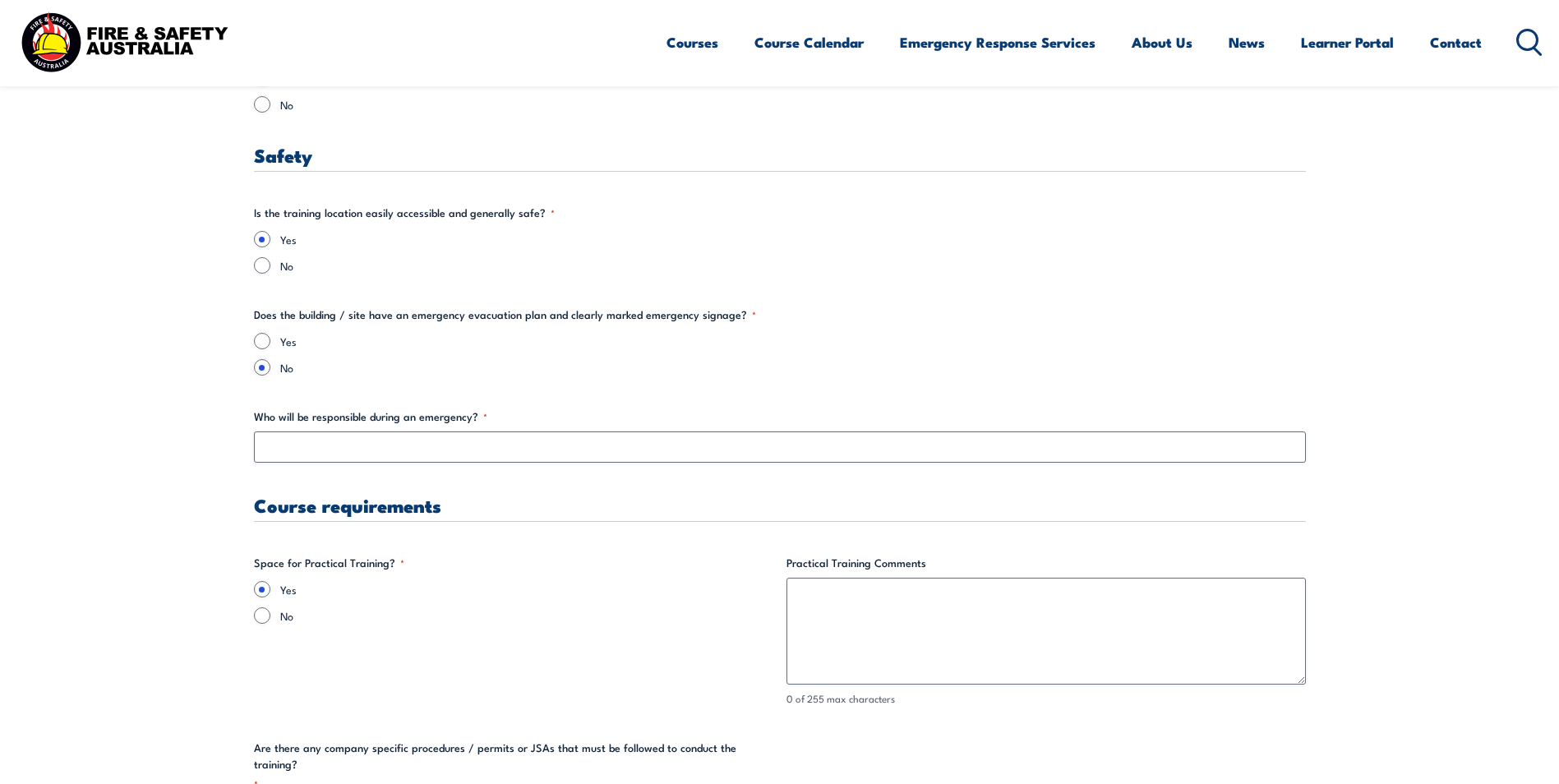 click on "Yes" at bounding box center (780, 341) 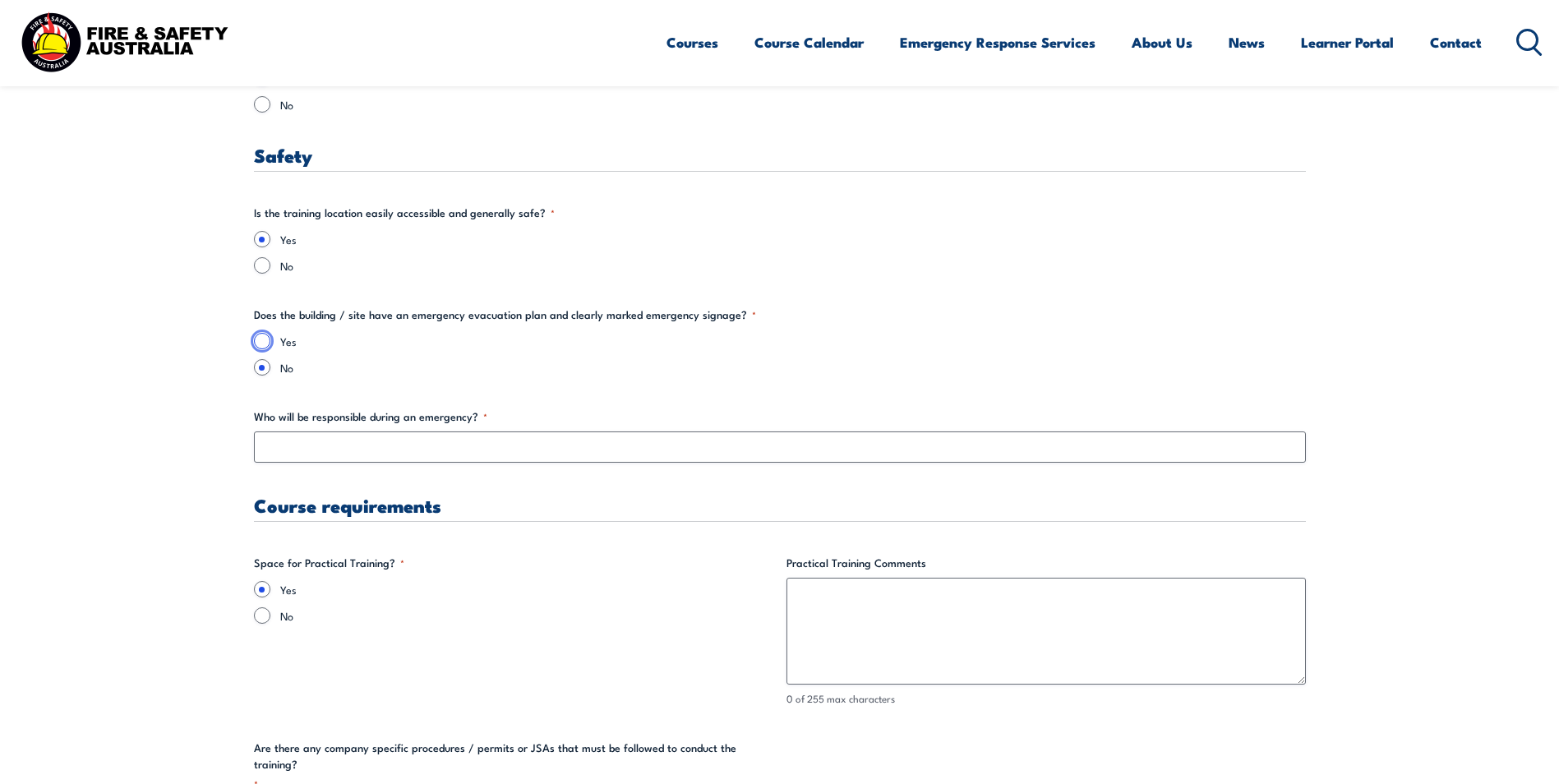 click on "Yes" at bounding box center [262, 341] 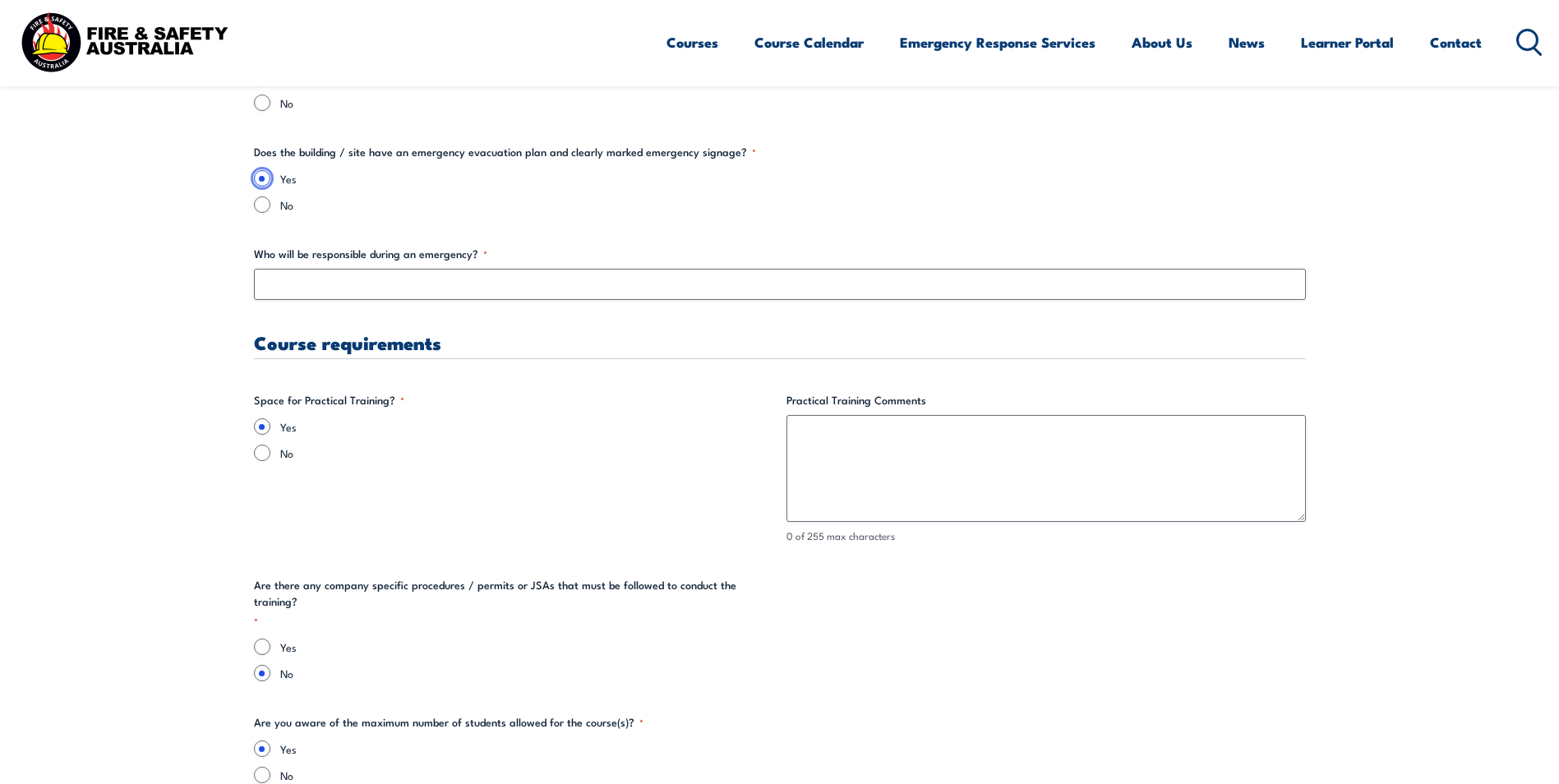 scroll, scrollTop: 3041, scrollLeft: 0, axis: vertical 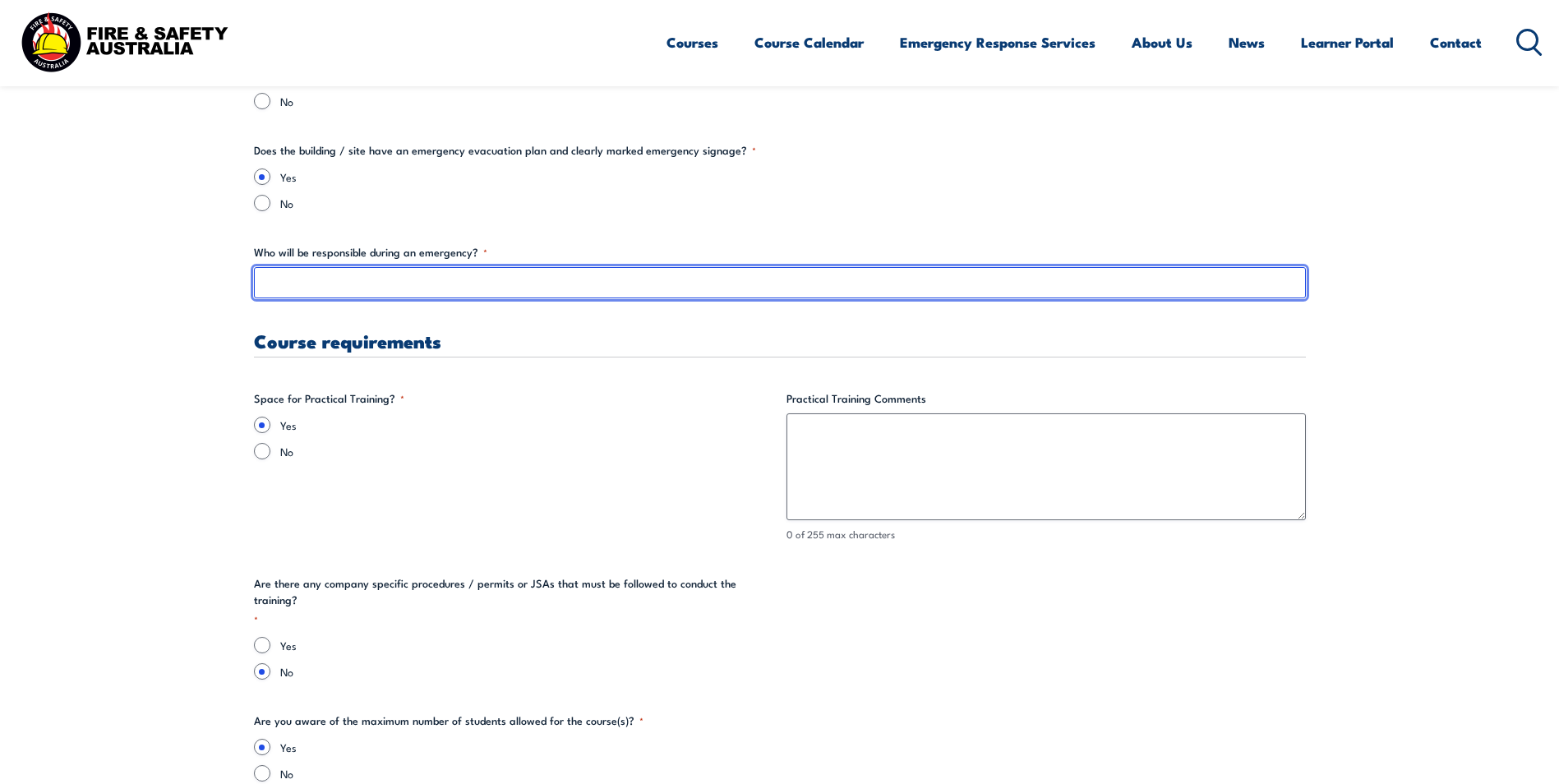 click on "Who will be responsible during an emergency? *" at bounding box center [780, 283] 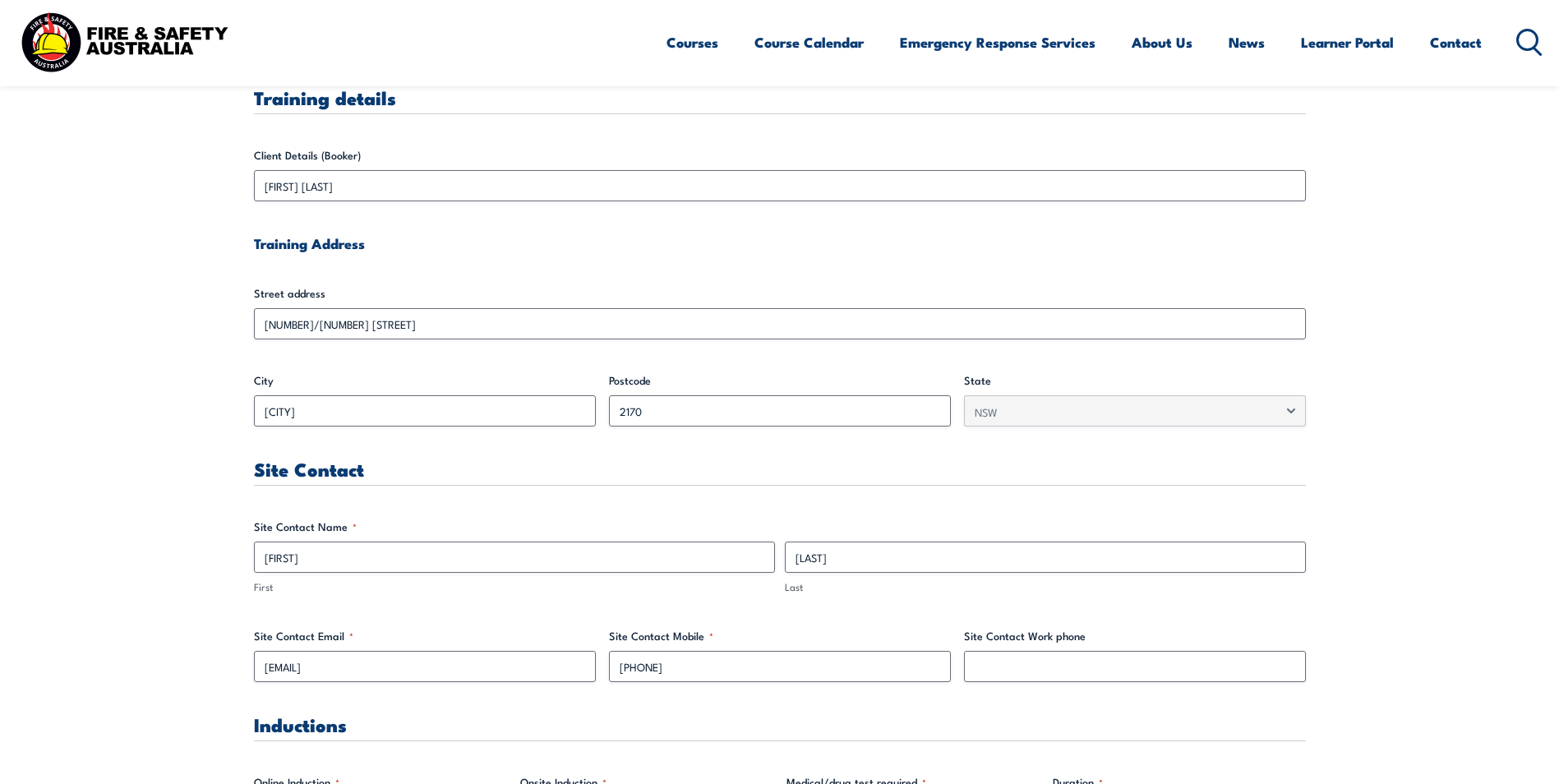 scroll, scrollTop: 329, scrollLeft: 0, axis: vertical 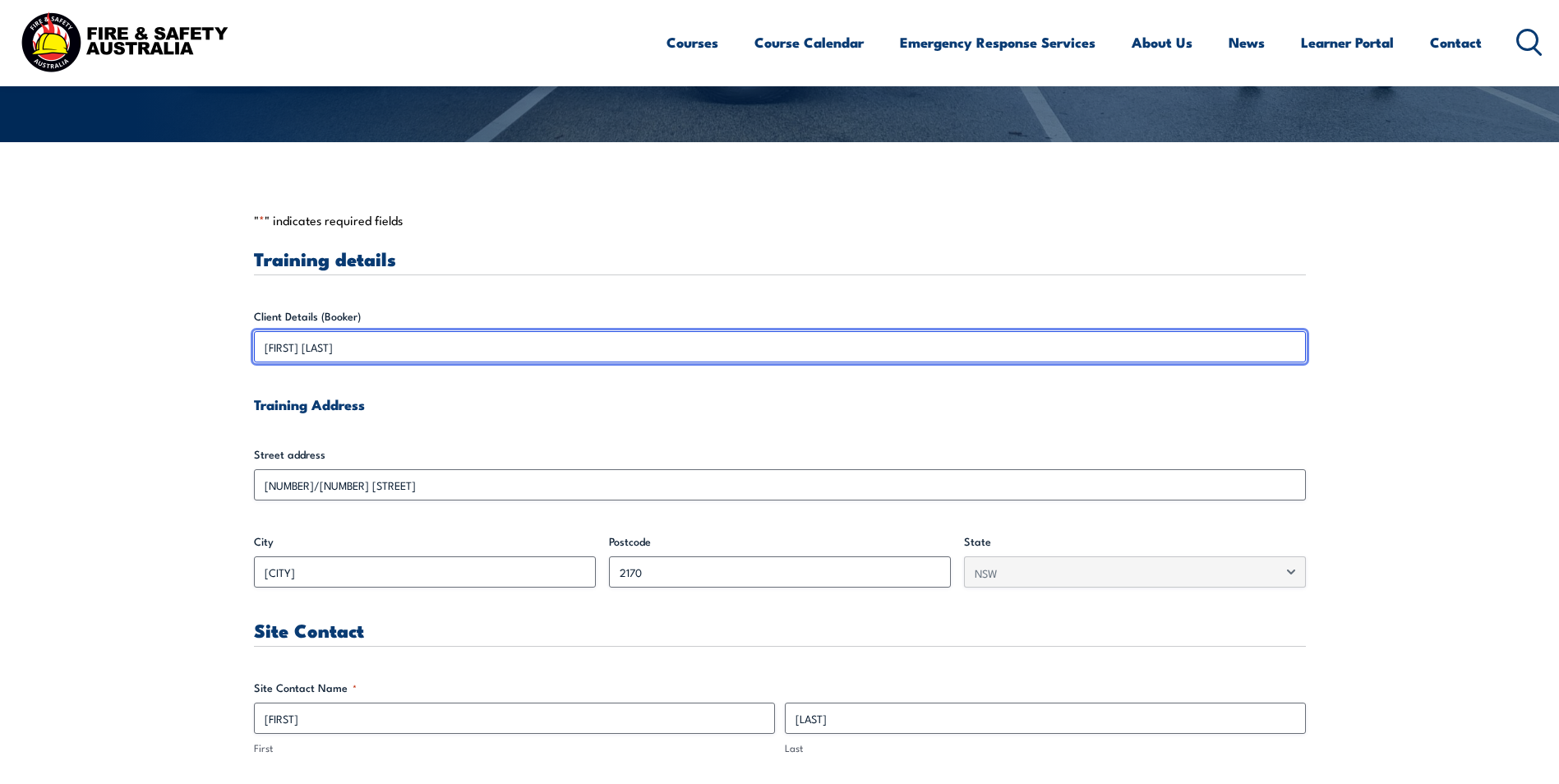 drag, startPoint x: 316, startPoint y: 349, endPoint x: 329, endPoint y: 345, distance: 13.601471 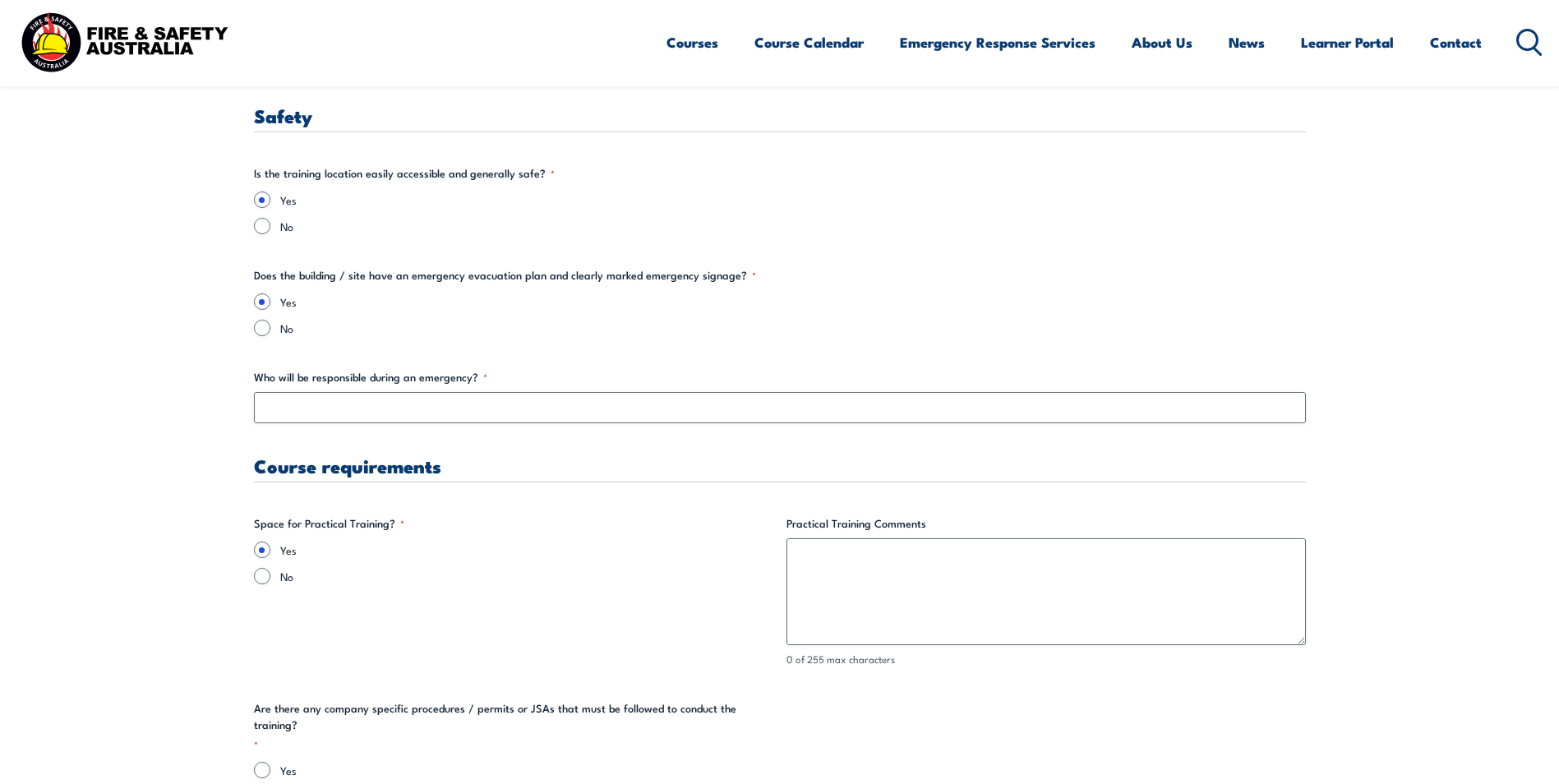 scroll, scrollTop: 2876, scrollLeft: 0, axis: vertical 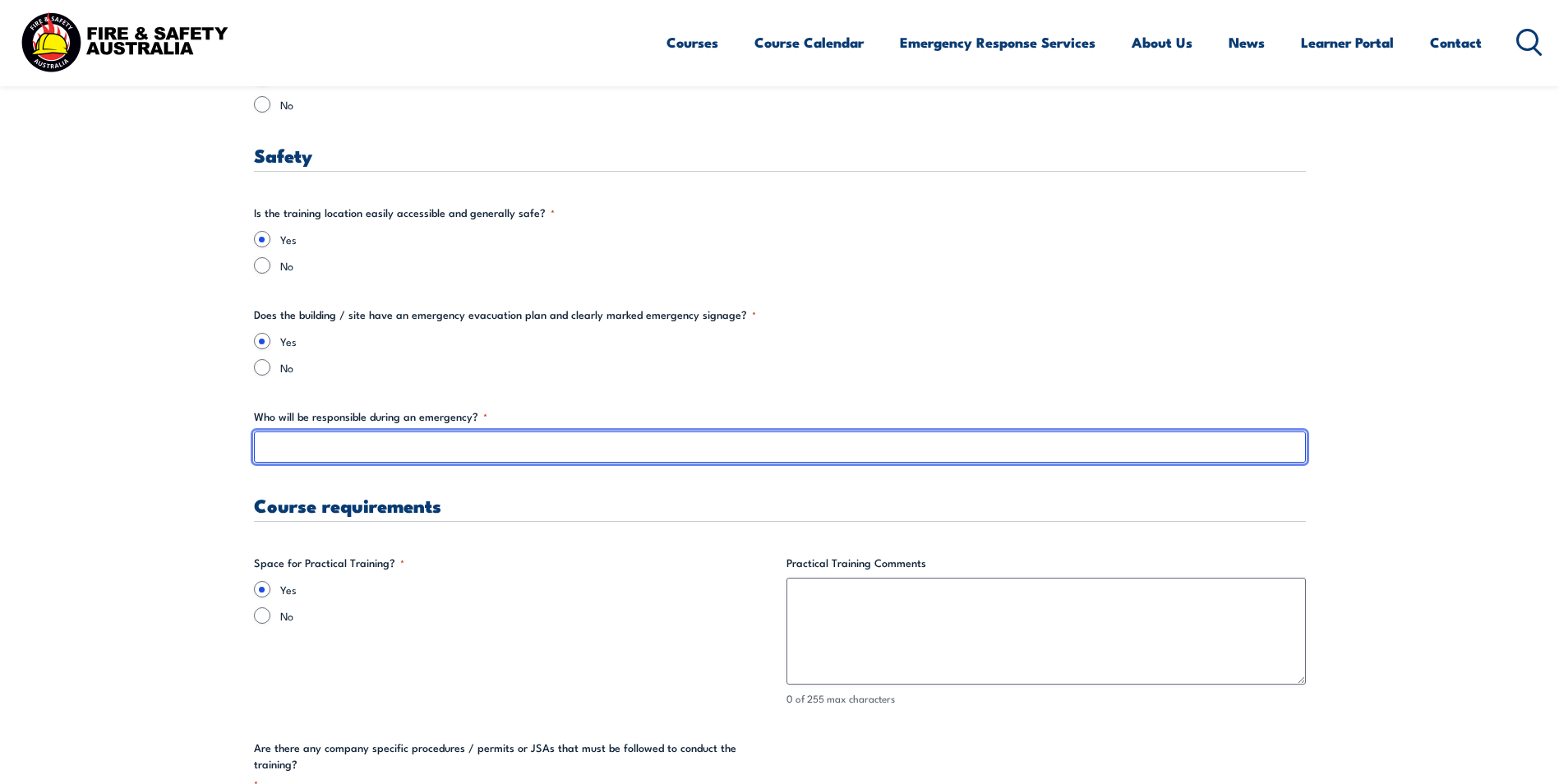click on "Who will be responsible during an emergency? *" at bounding box center (780, 447) 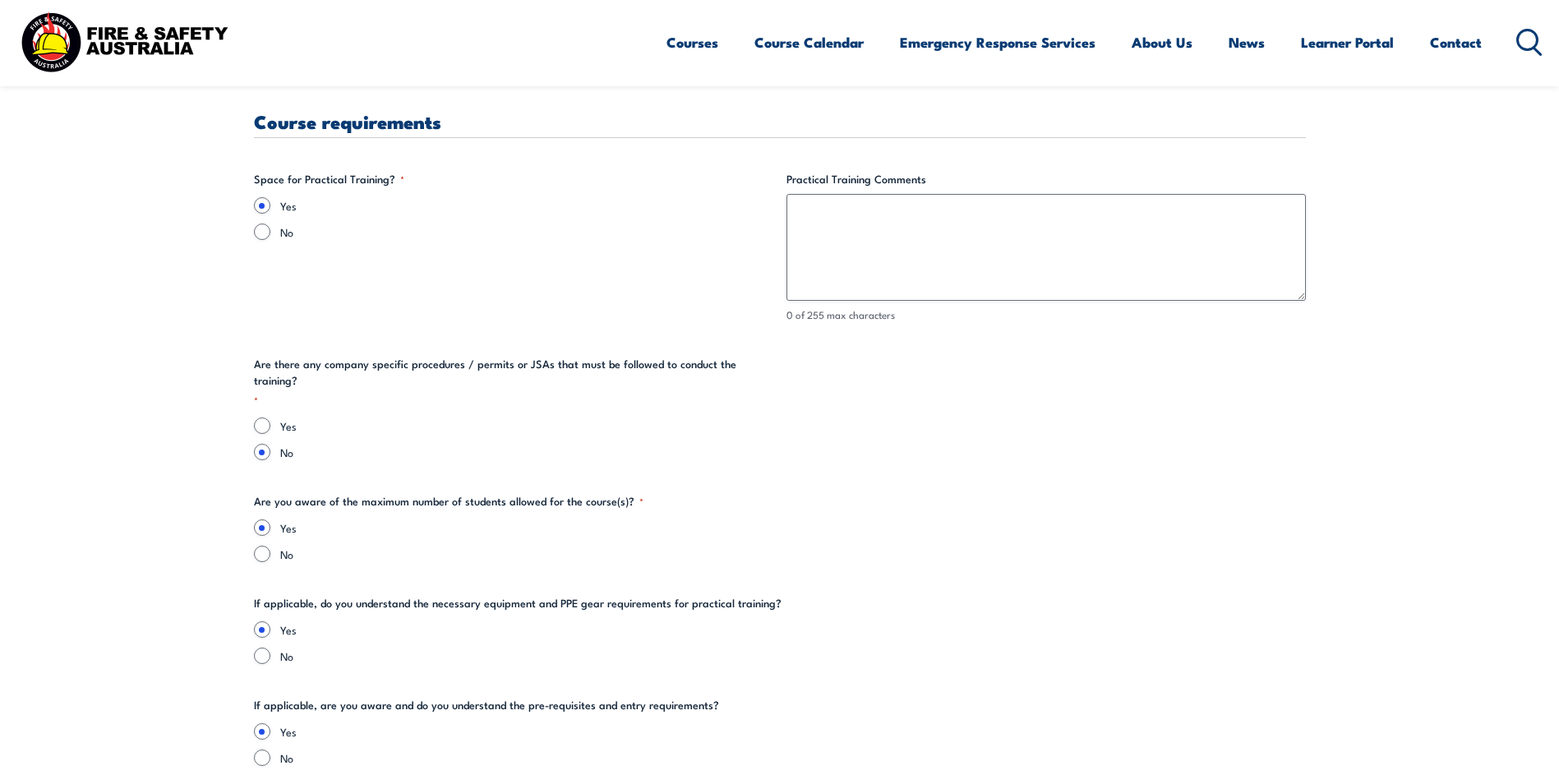 scroll, scrollTop: 3287, scrollLeft: 0, axis: vertical 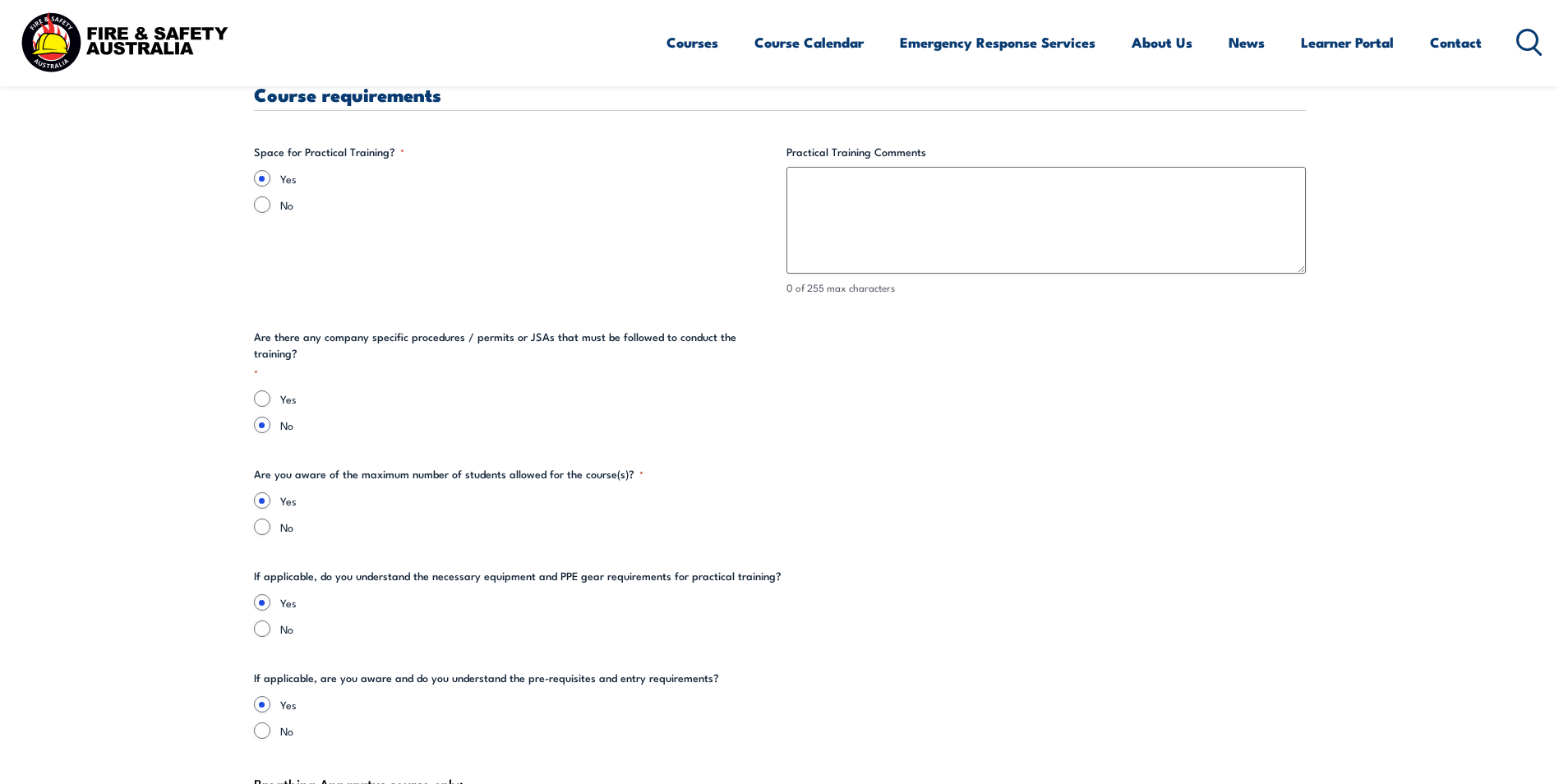 type on "[FIRST] [LAST]" 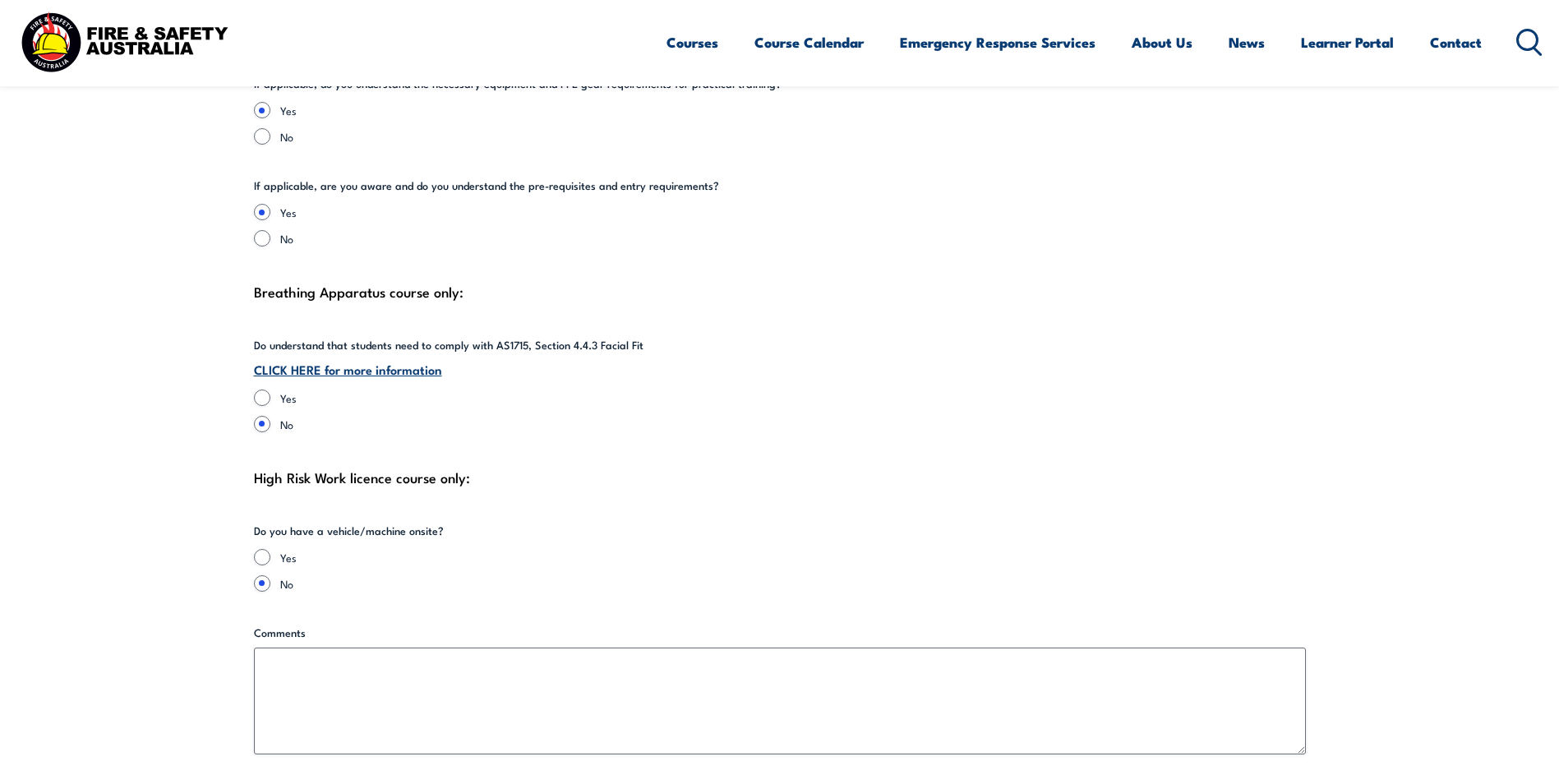 scroll, scrollTop: 3780, scrollLeft: 0, axis: vertical 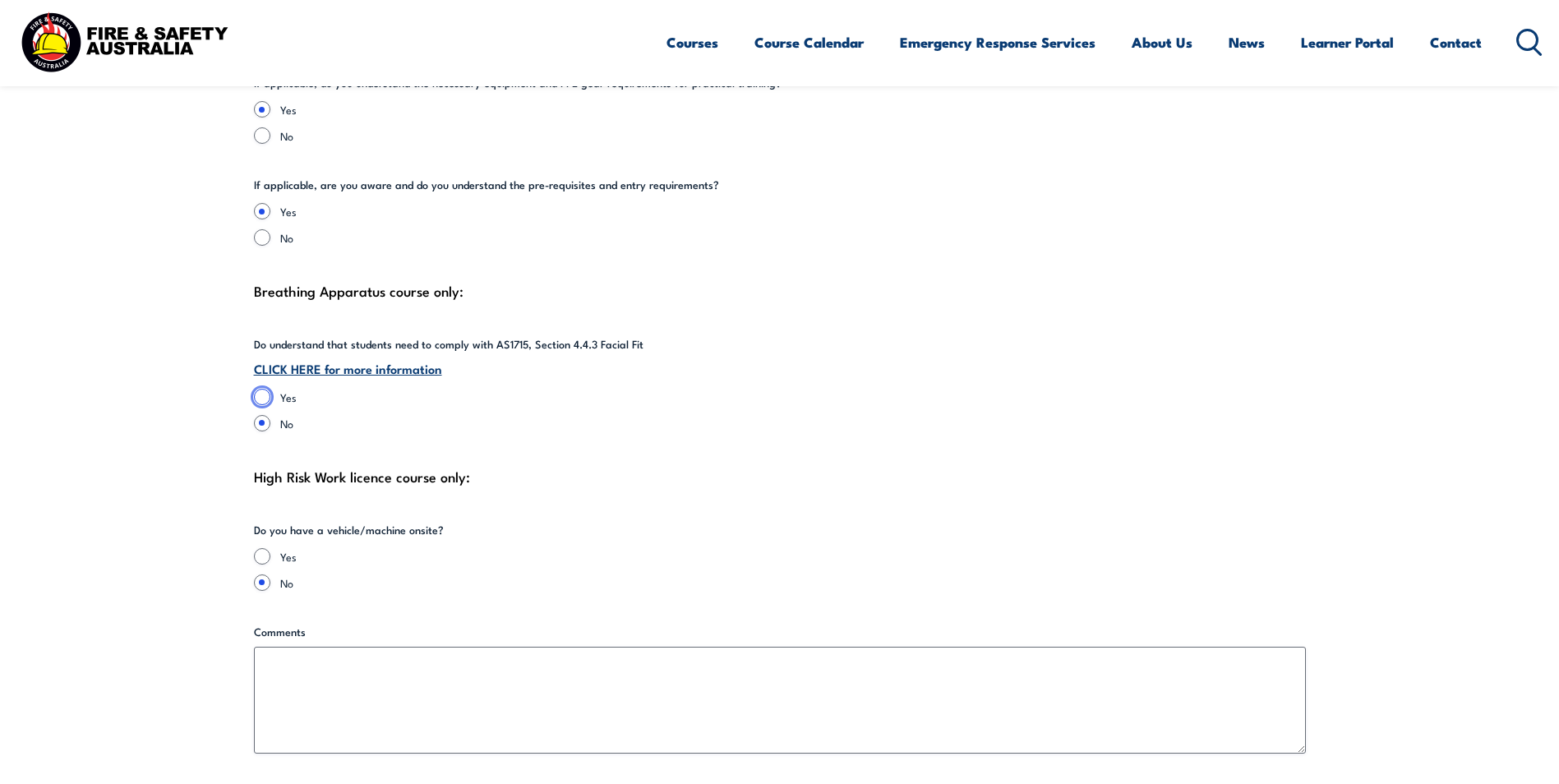 drag, startPoint x: 262, startPoint y: 384, endPoint x: 270, endPoint y: 406, distance: 23.4094 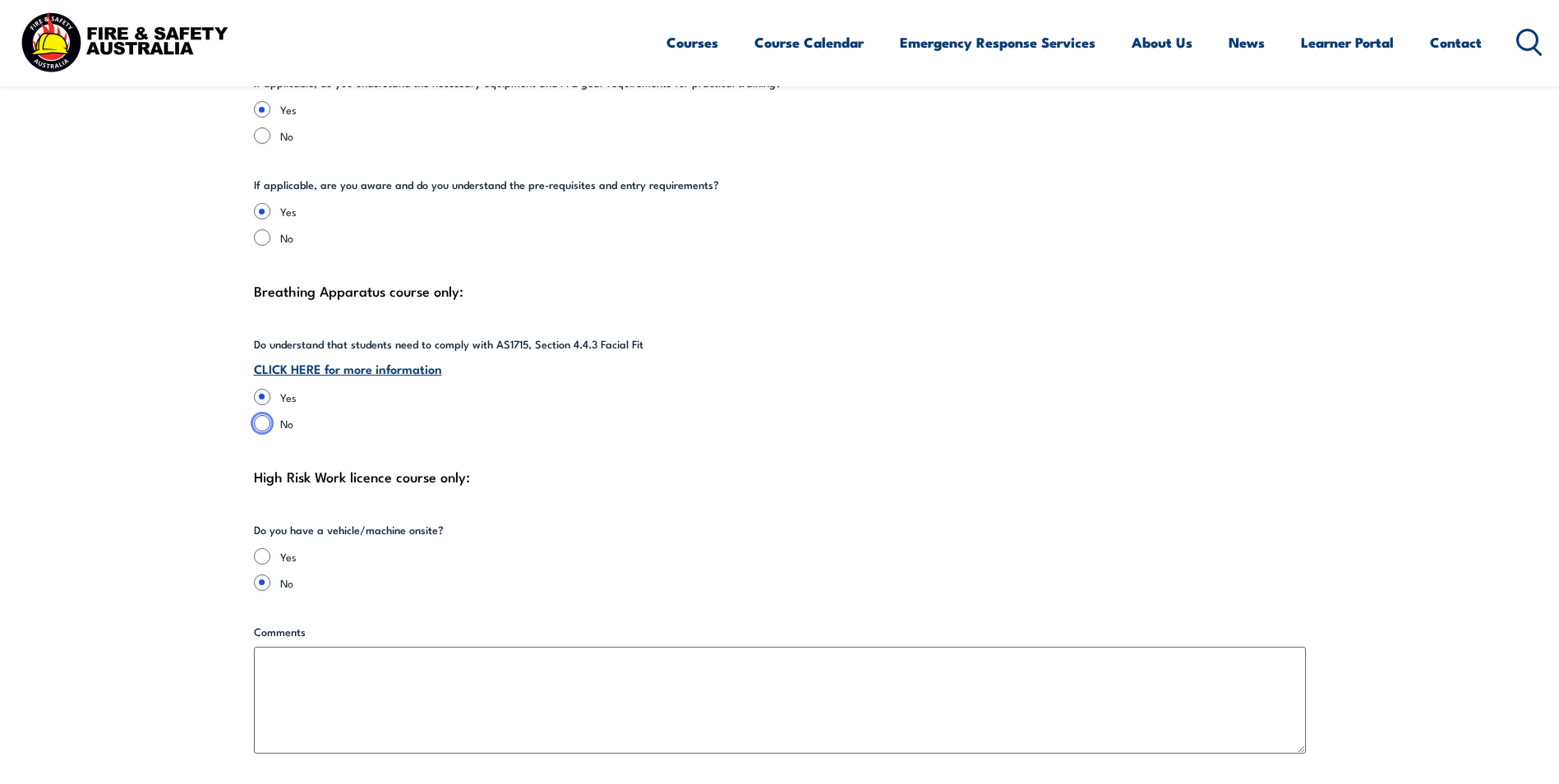 click on "No" at bounding box center [262, 423] 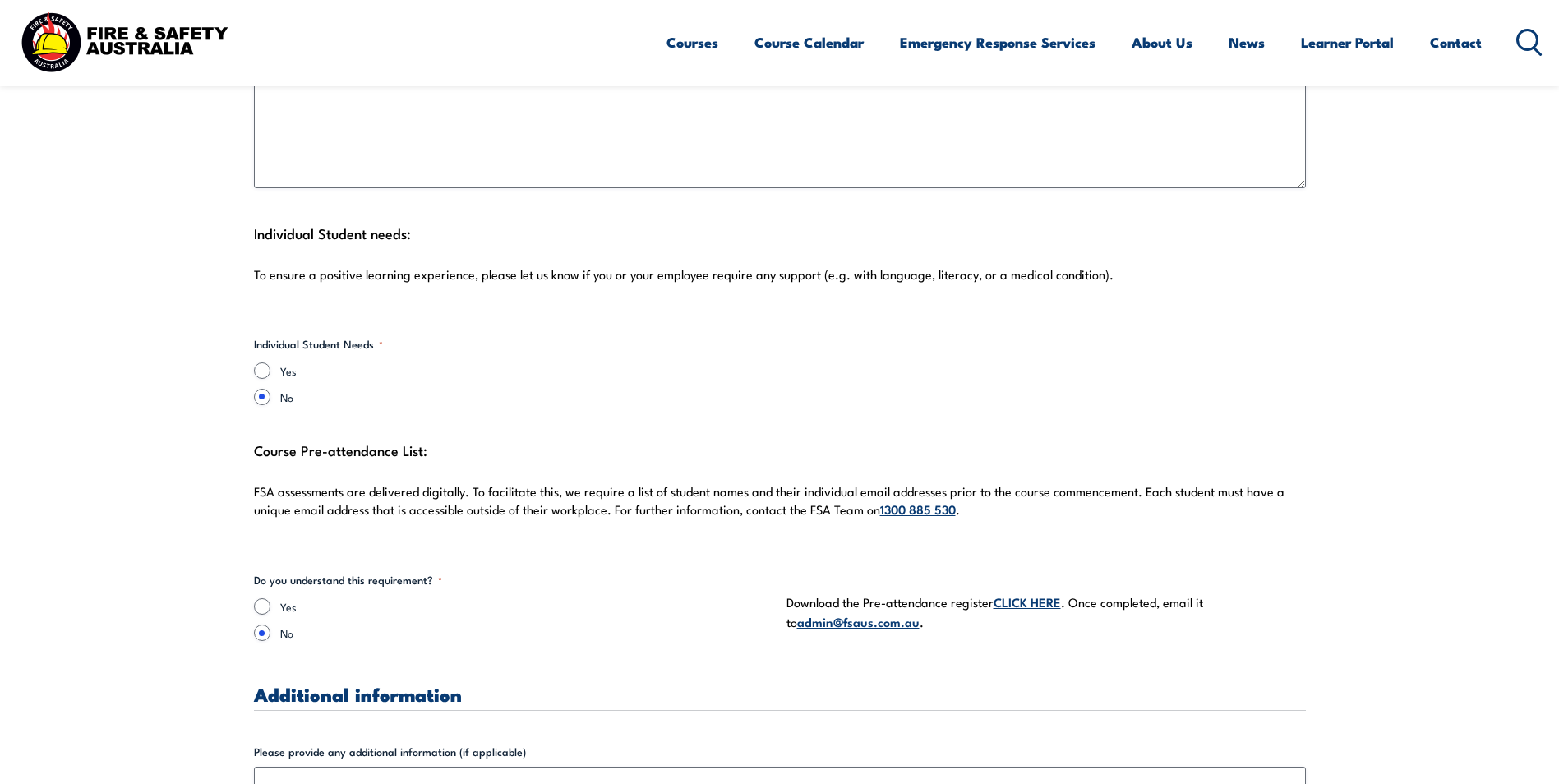 scroll, scrollTop: 4356, scrollLeft: 0, axis: vertical 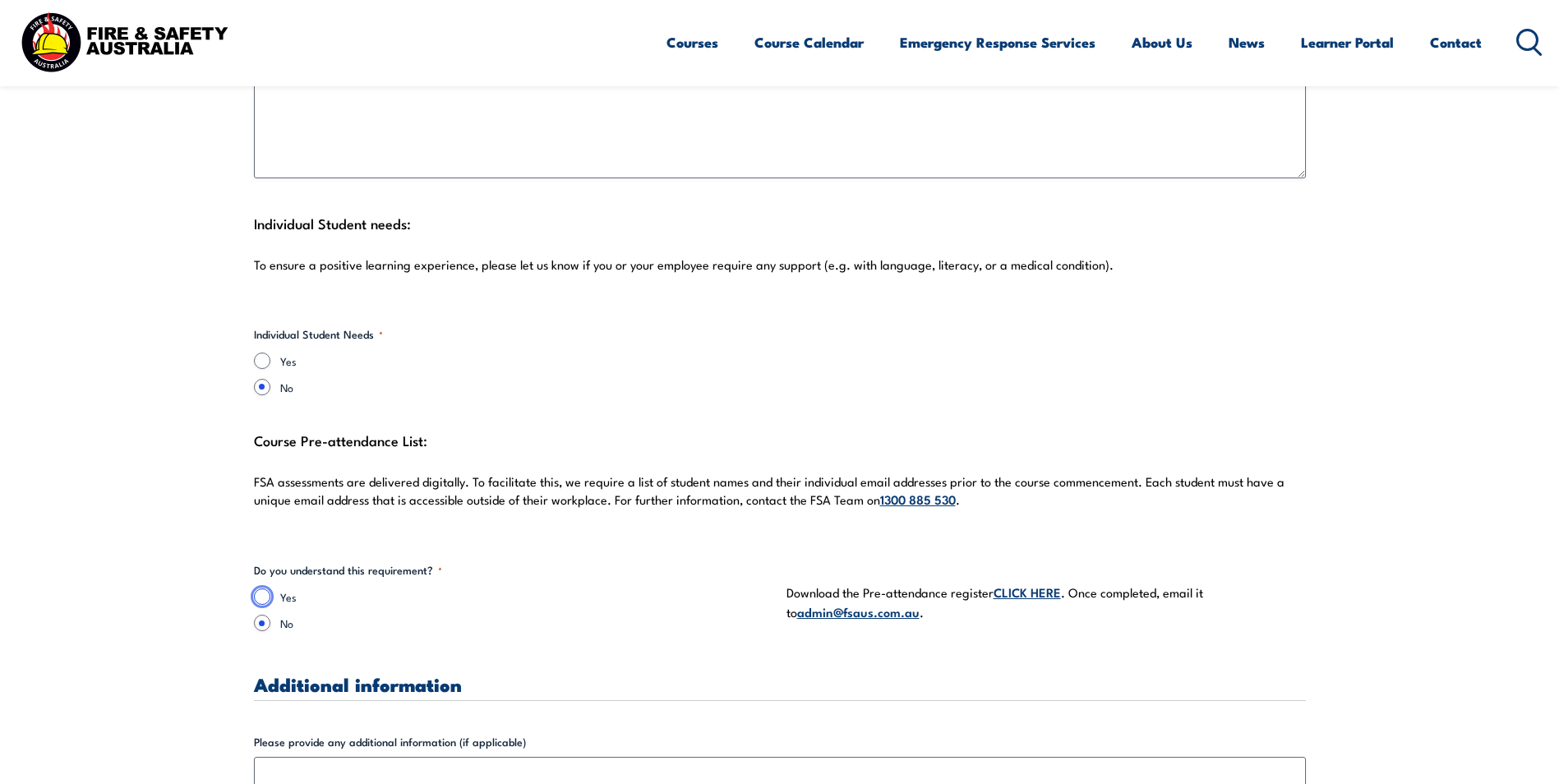 click on "Yes" at bounding box center (514, 597) 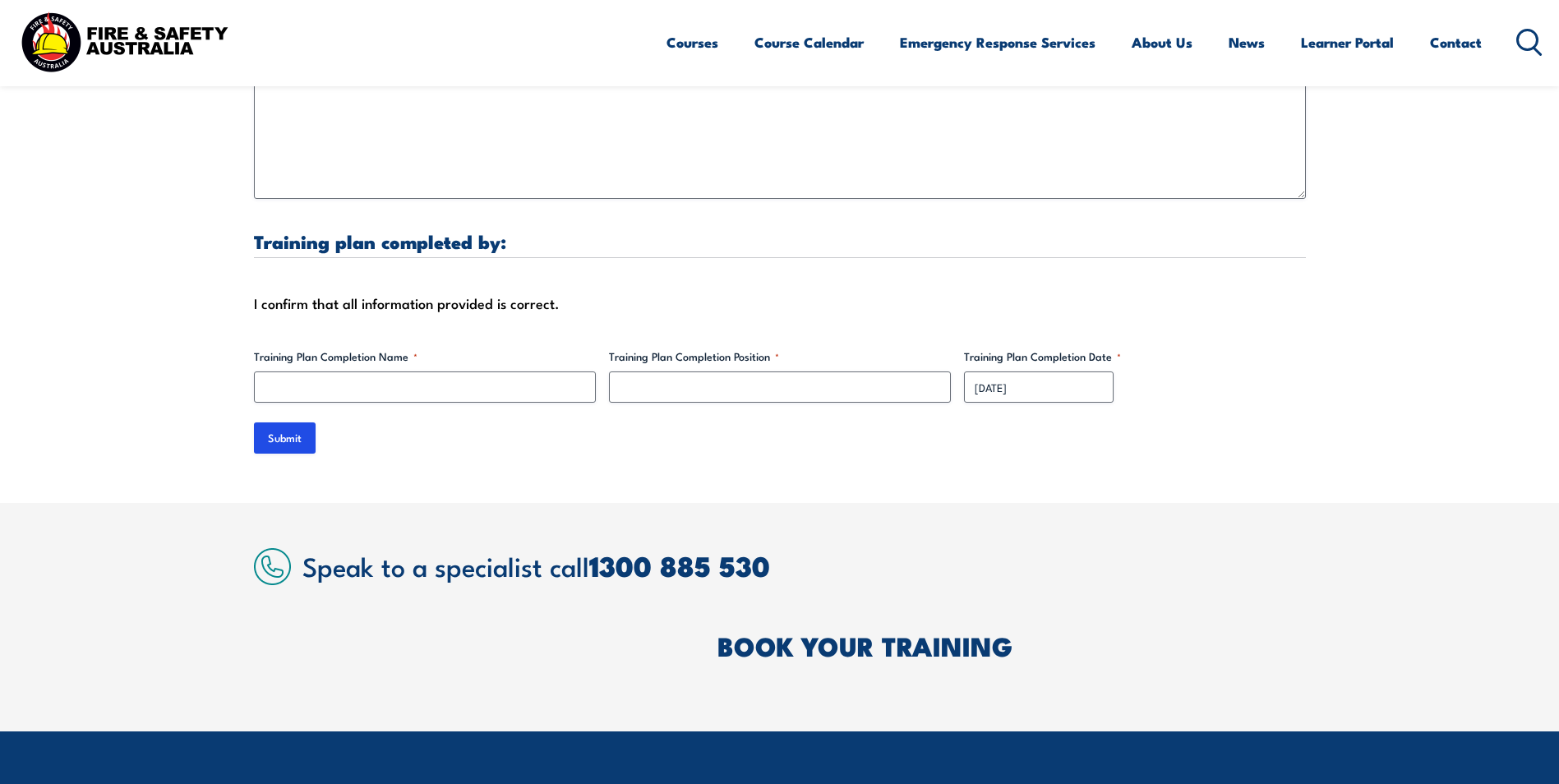 scroll, scrollTop: 5177, scrollLeft: 0, axis: vertical 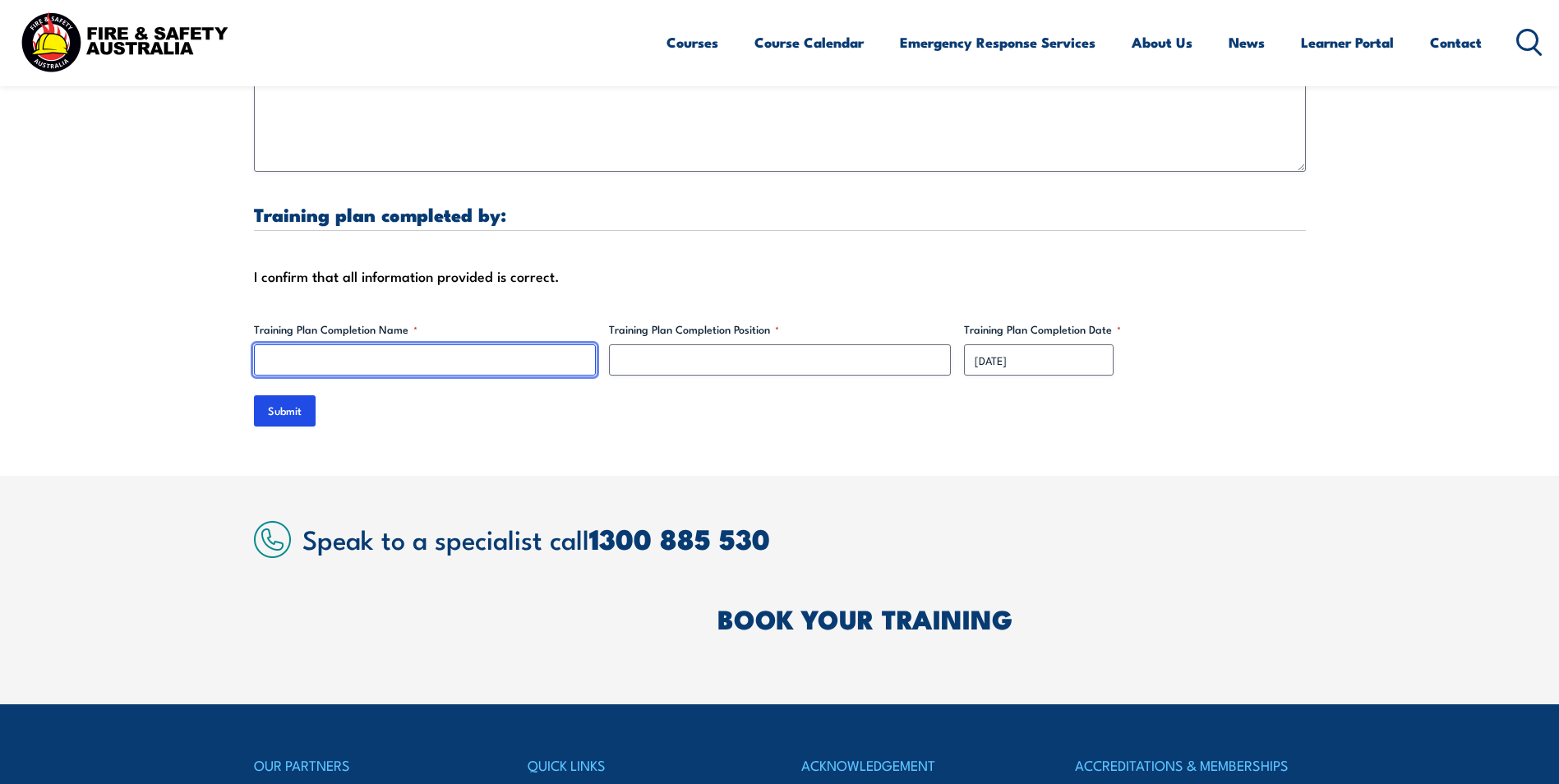 click on "Training Plan Completion Name *" at bounding box center [425, 360] 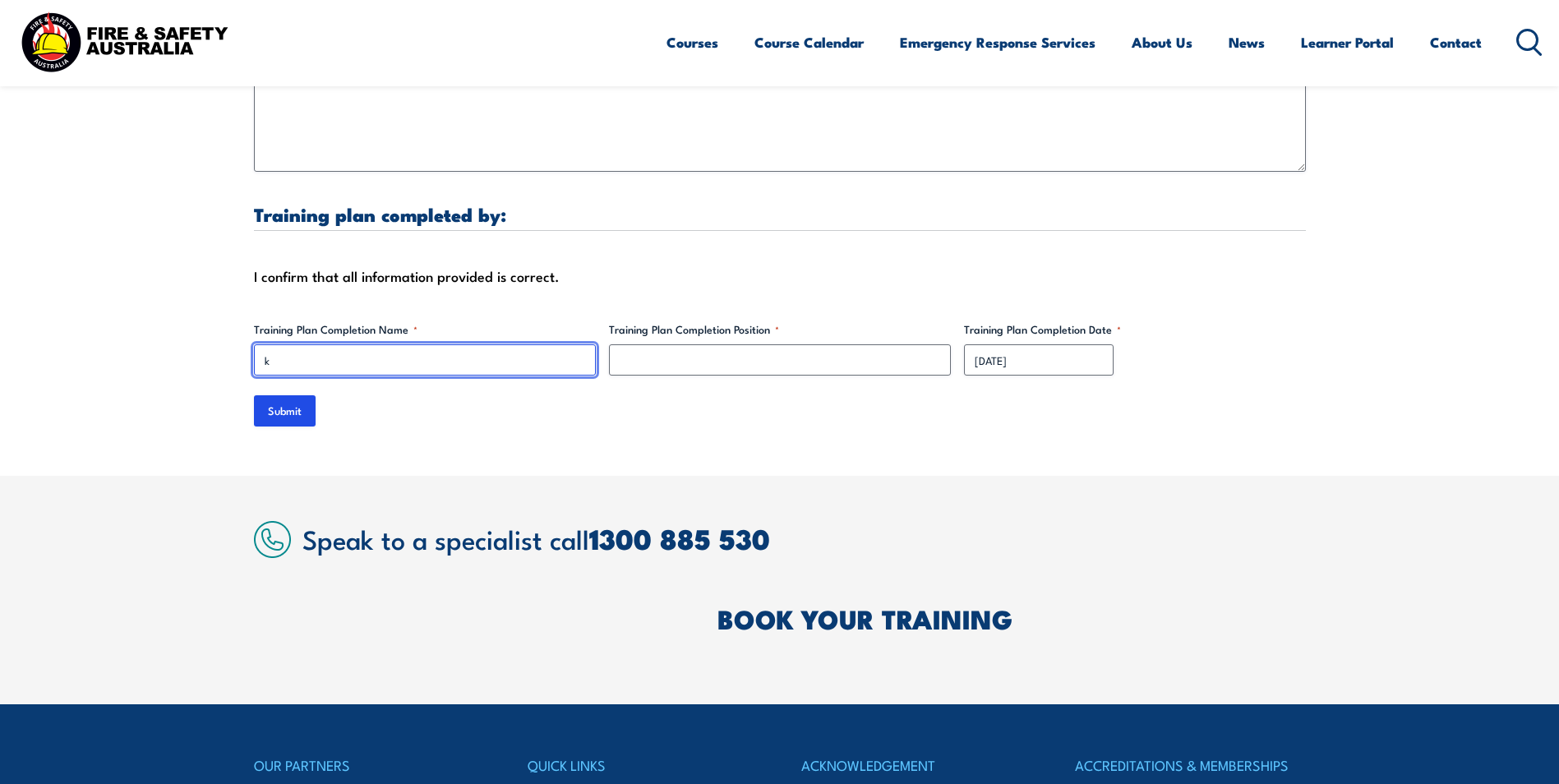 type on "[FIRST]" 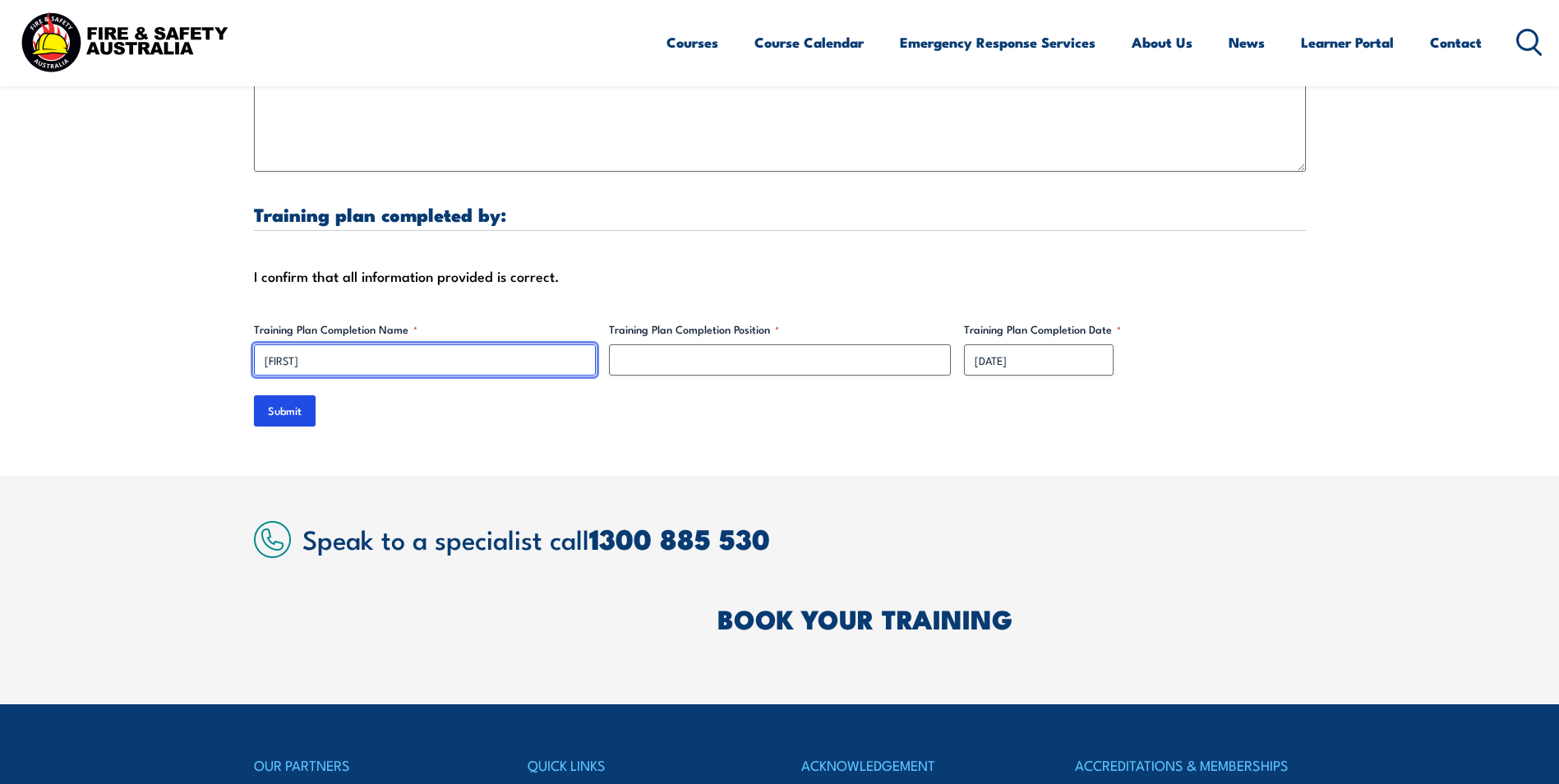 click on "[FIRST]" at bounding box center [425, 360] 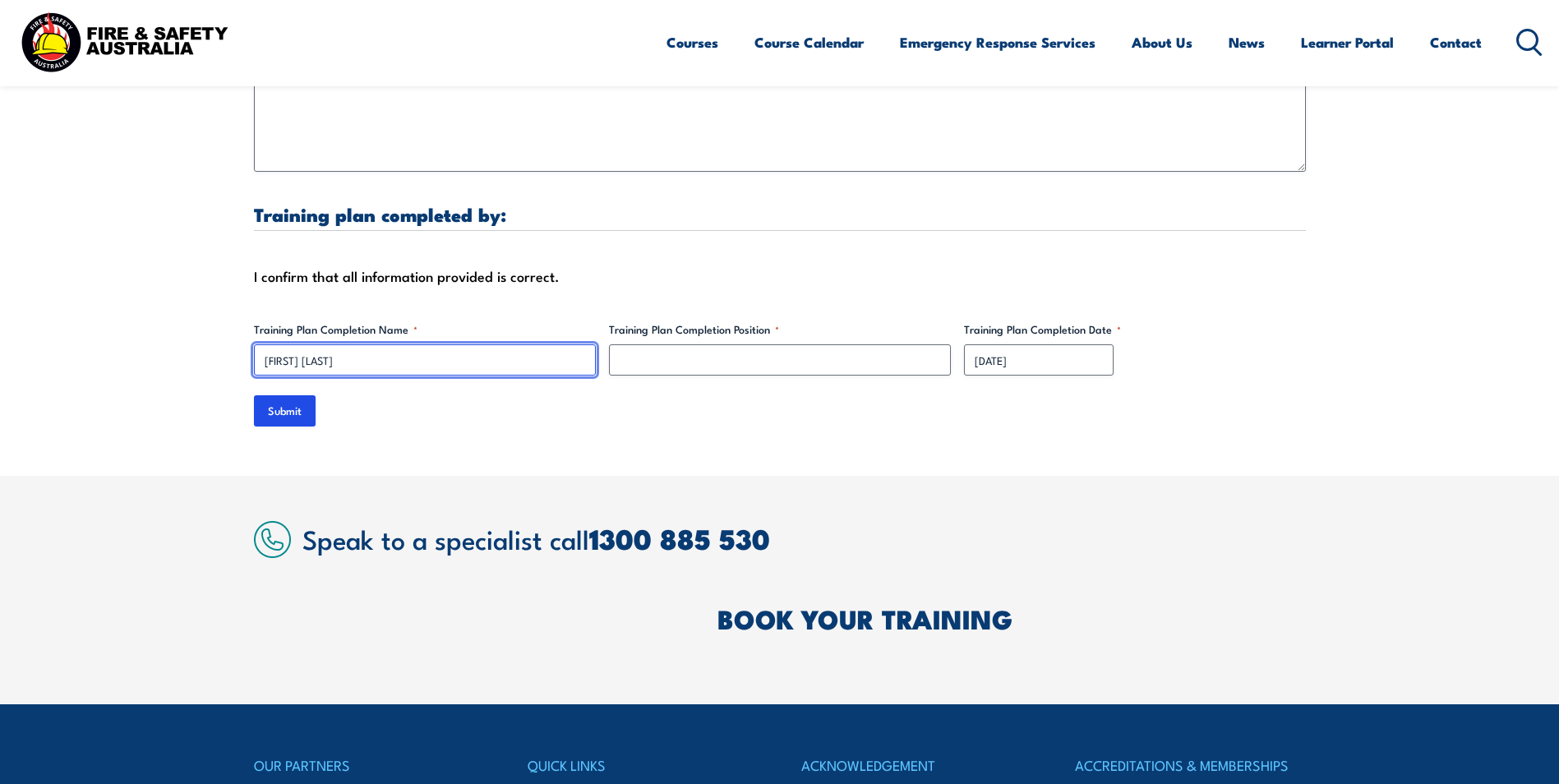 type on "[FIRST] [LAST]" 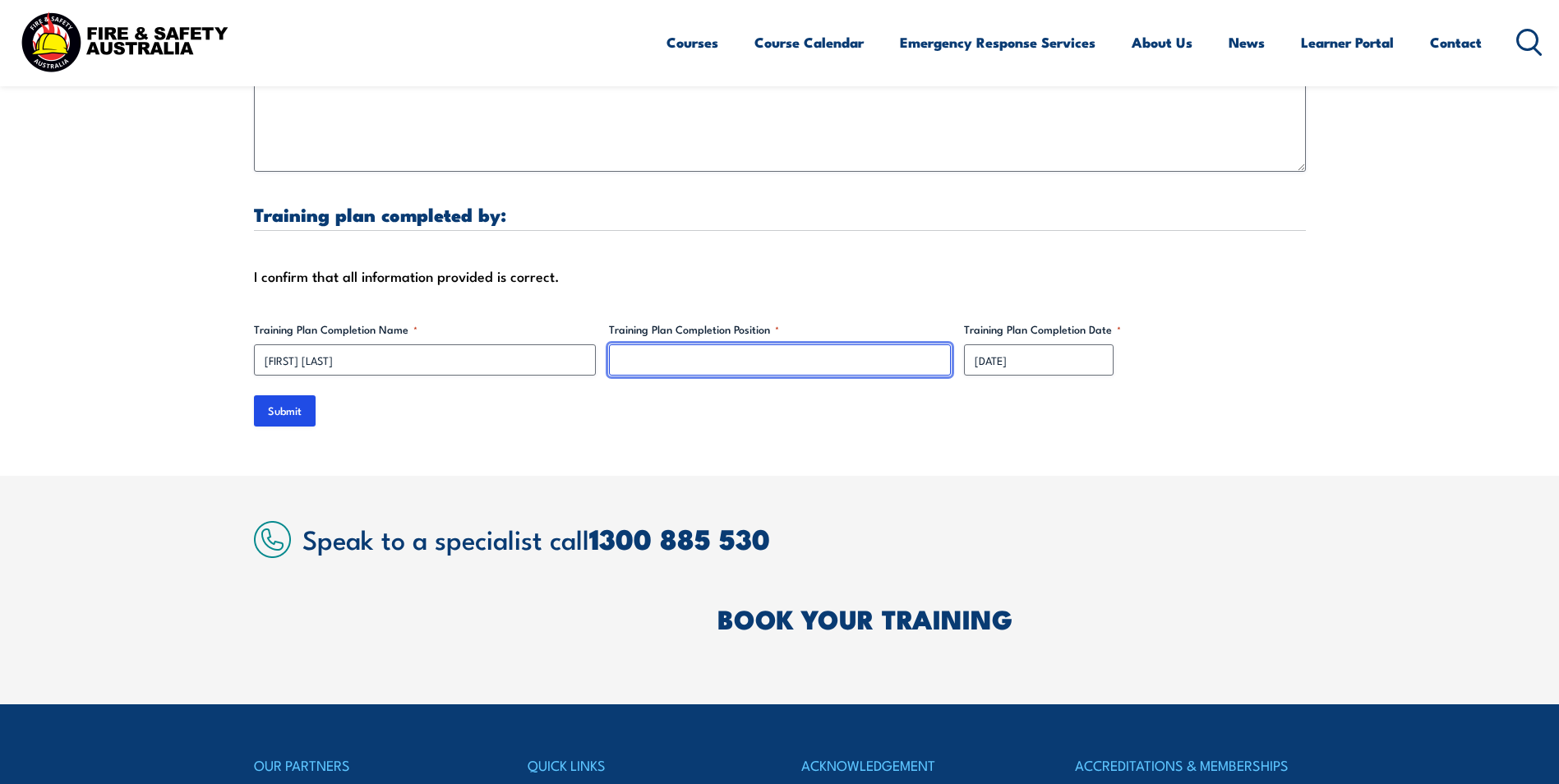 click on "Training Plan Completion Position *" at bounding box center [780, 360] 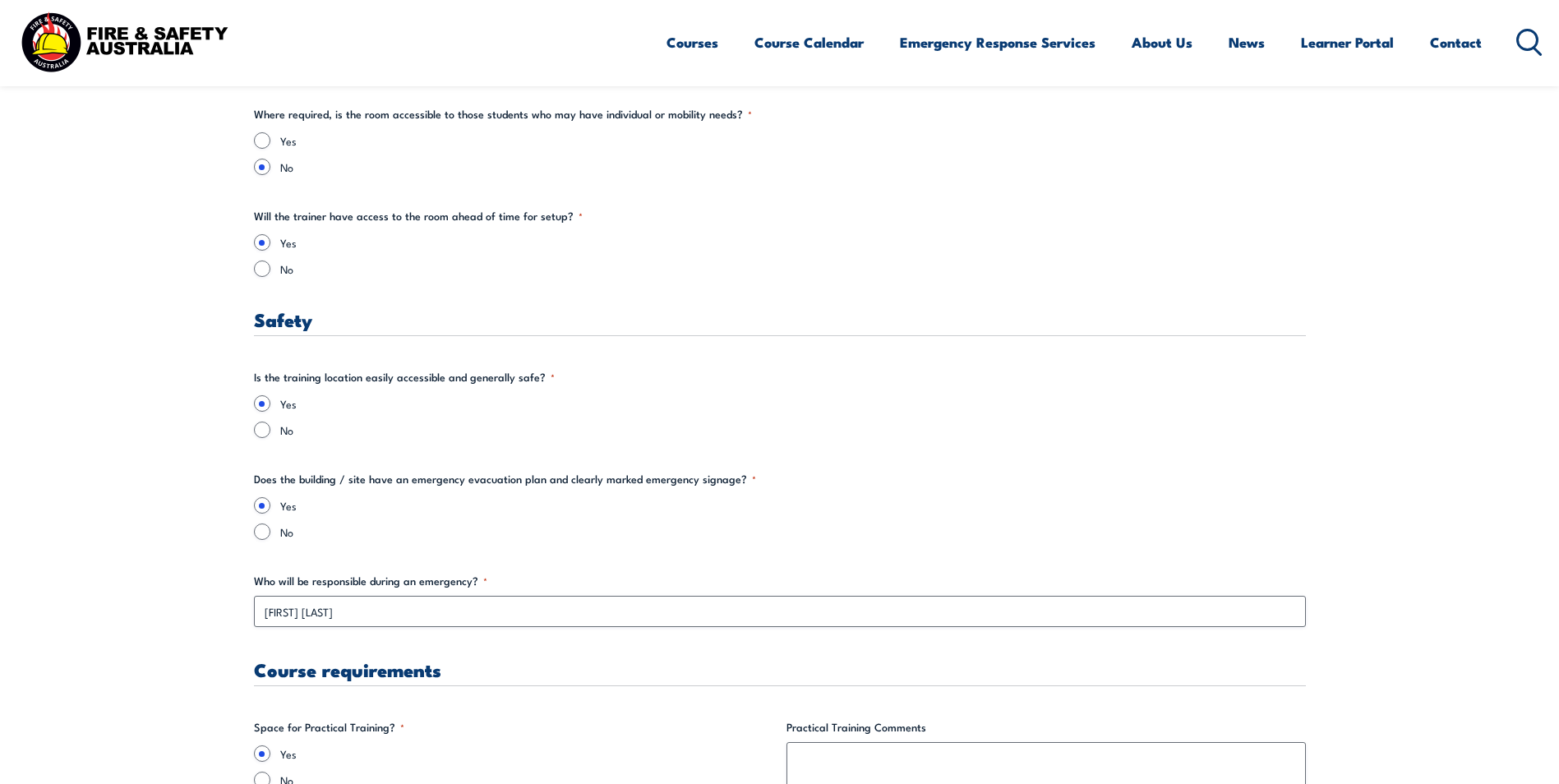 scroll, scrollTop: 2219, scrollLeft: 0, axis: vertical 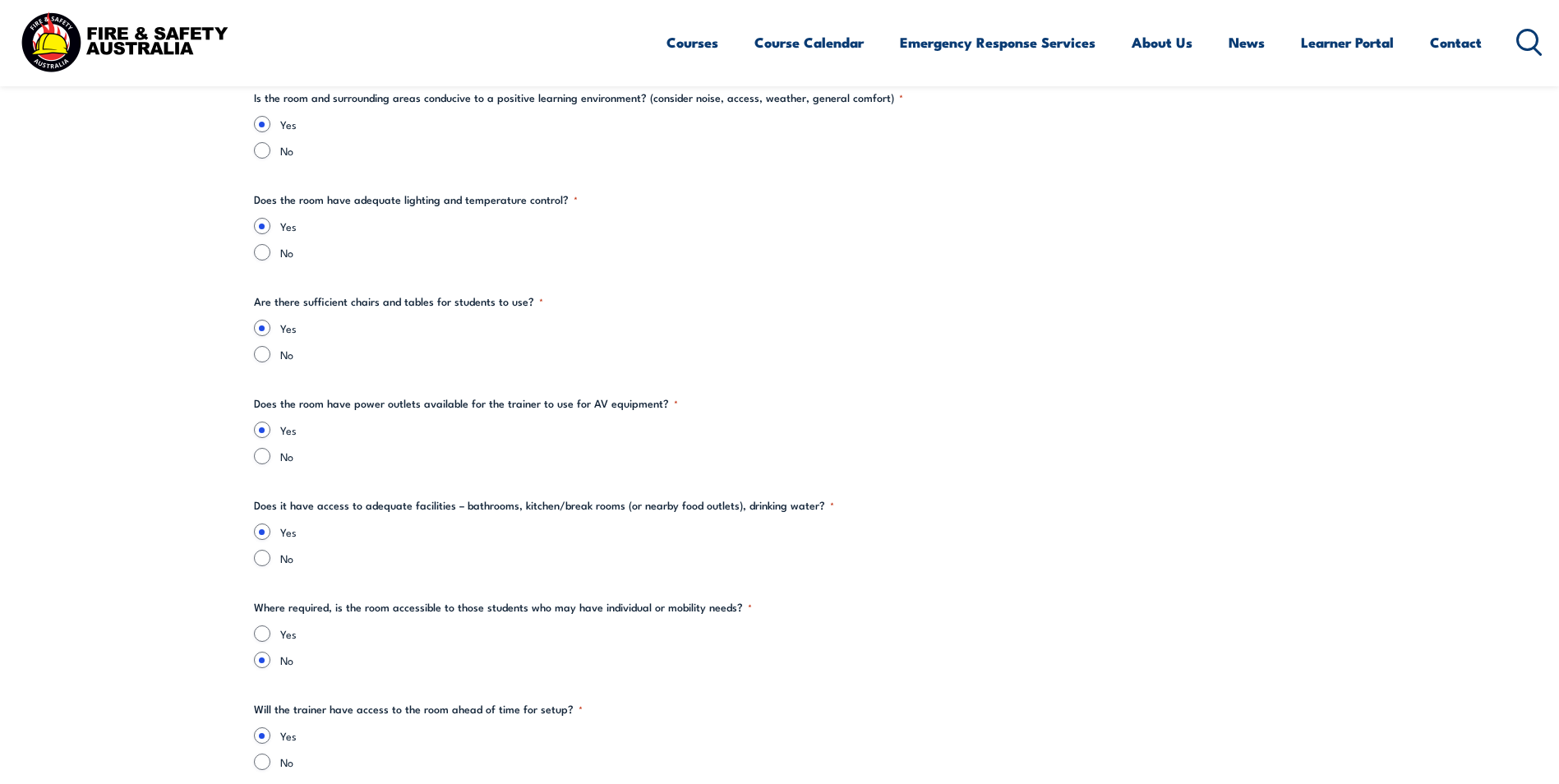 type on "Service Supervisor" 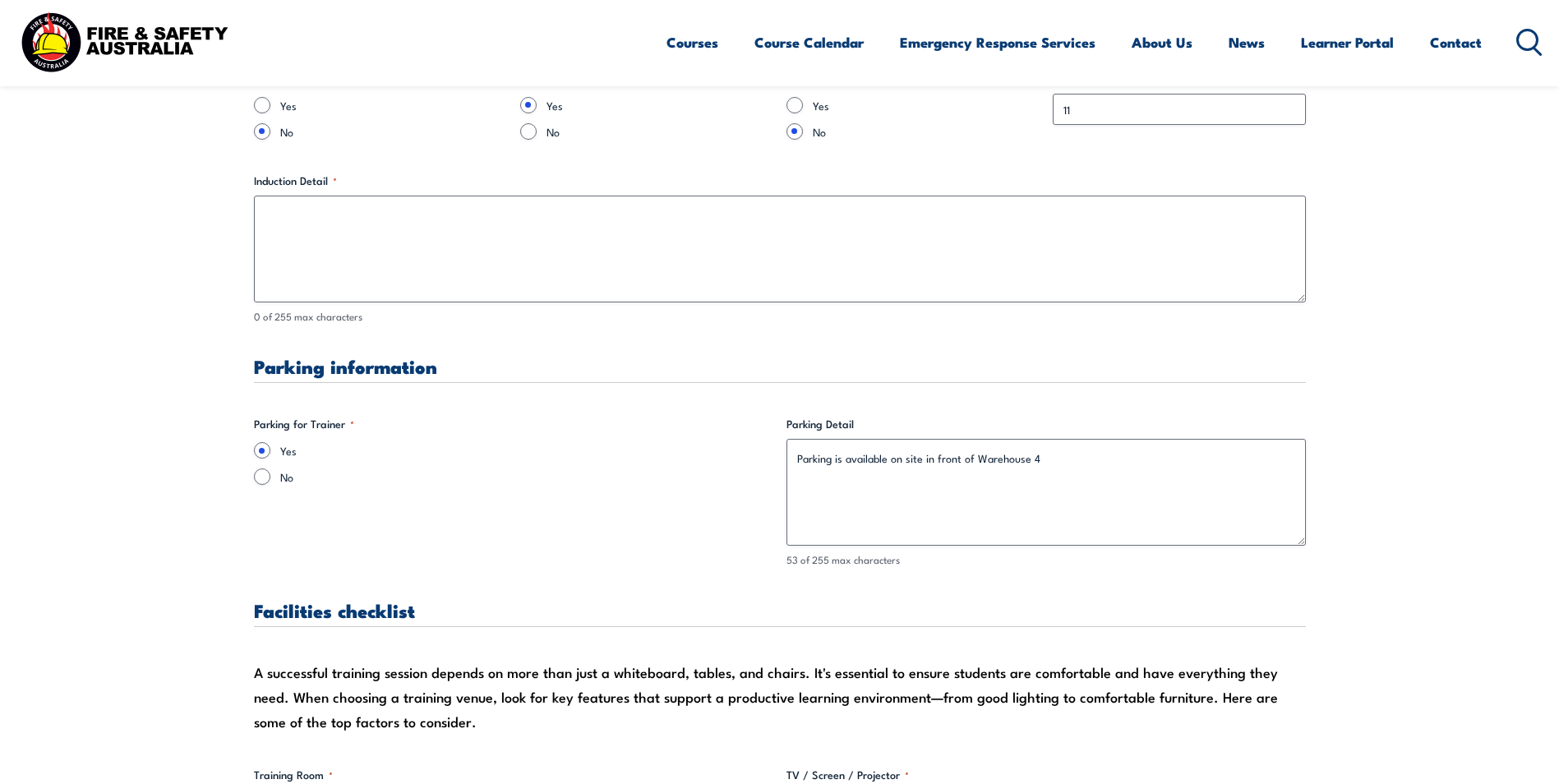 scroll, scrollTop: 1233, scrollLeft: 0, axis: vertical 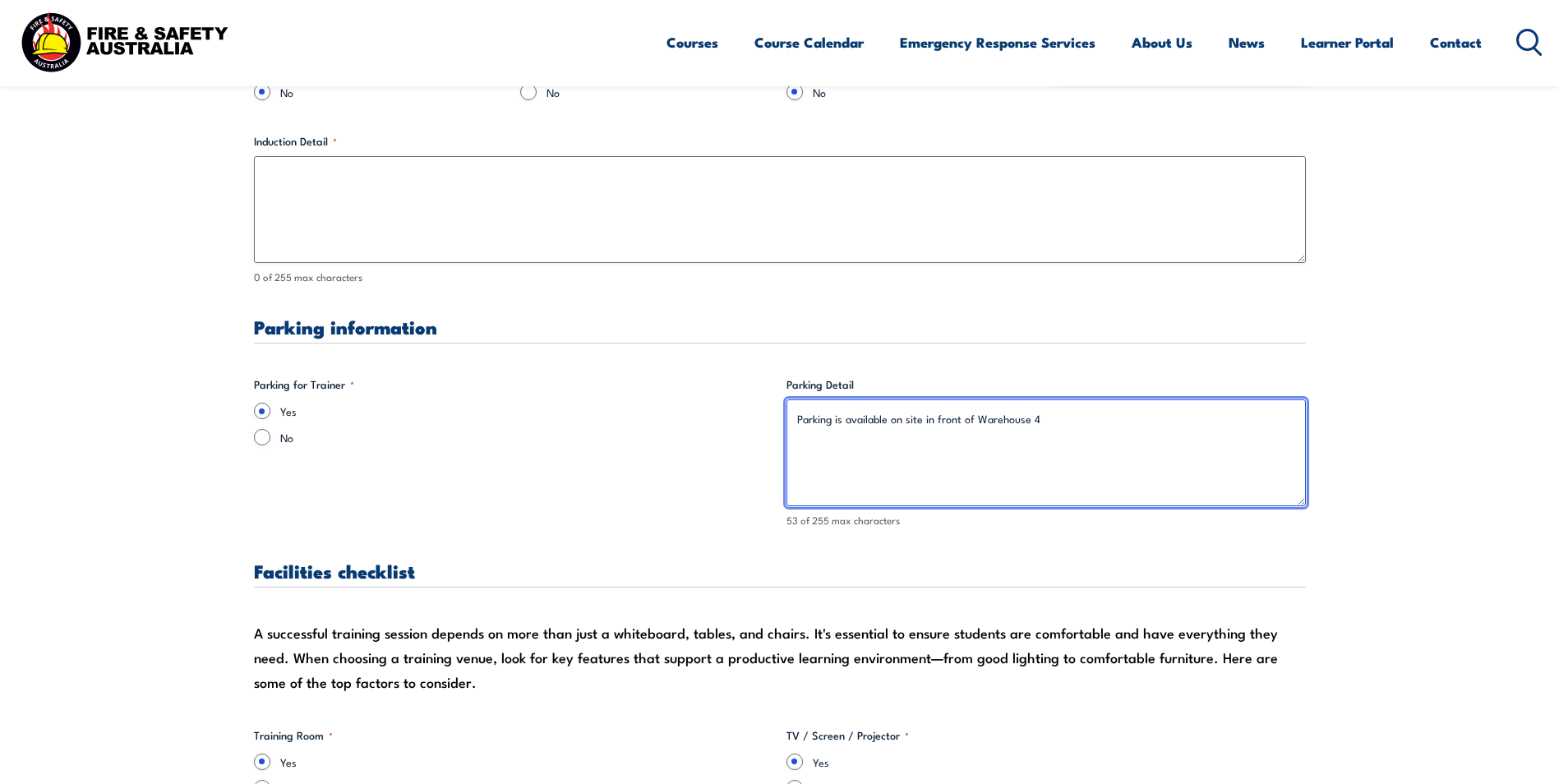 click on "Parking is available on site in front of Warehouse 4" at bounding box center [1046, 453] 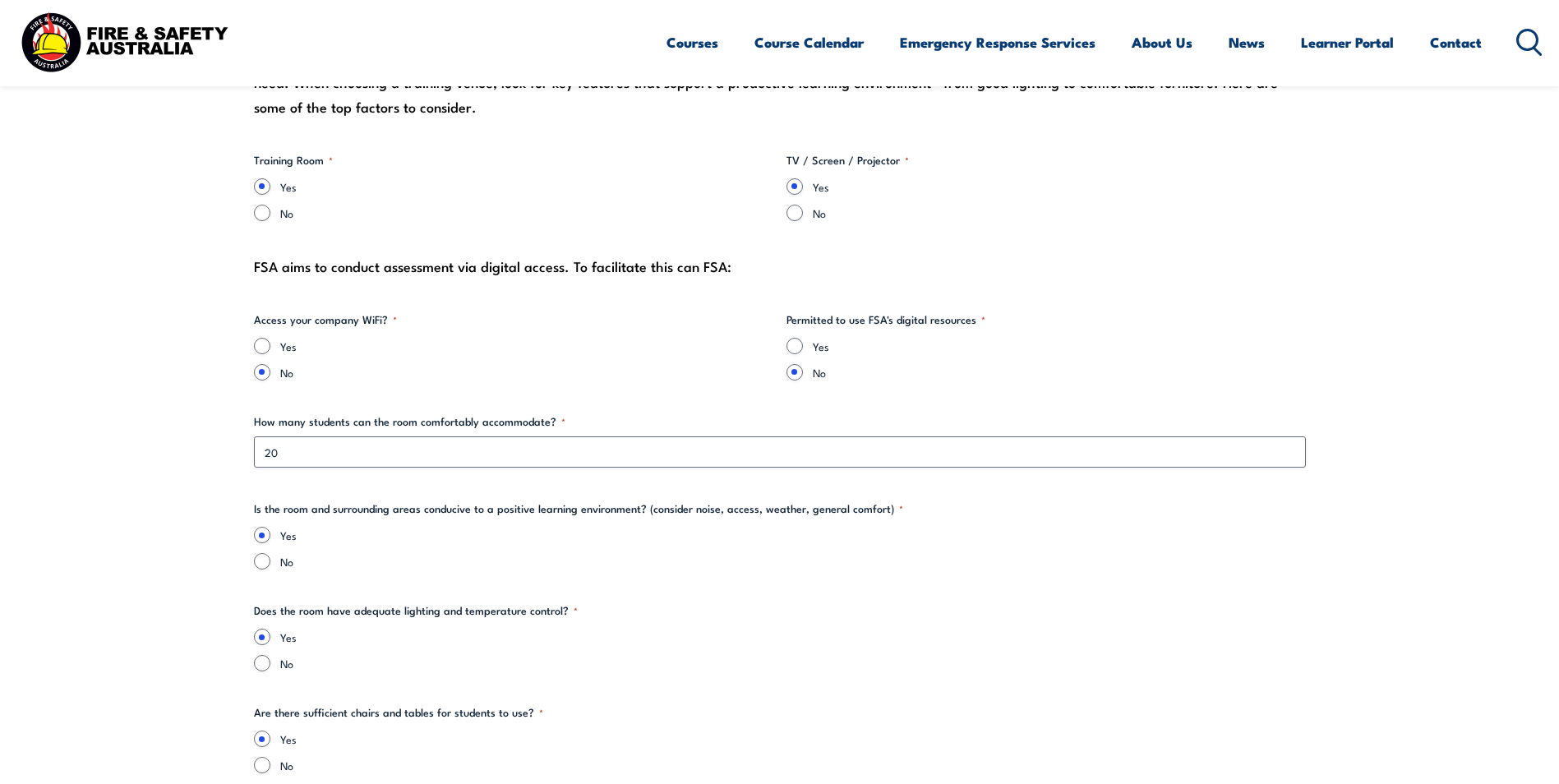 scroll, scrollTop: 1890, scrollLeft: 0, axis: vertical 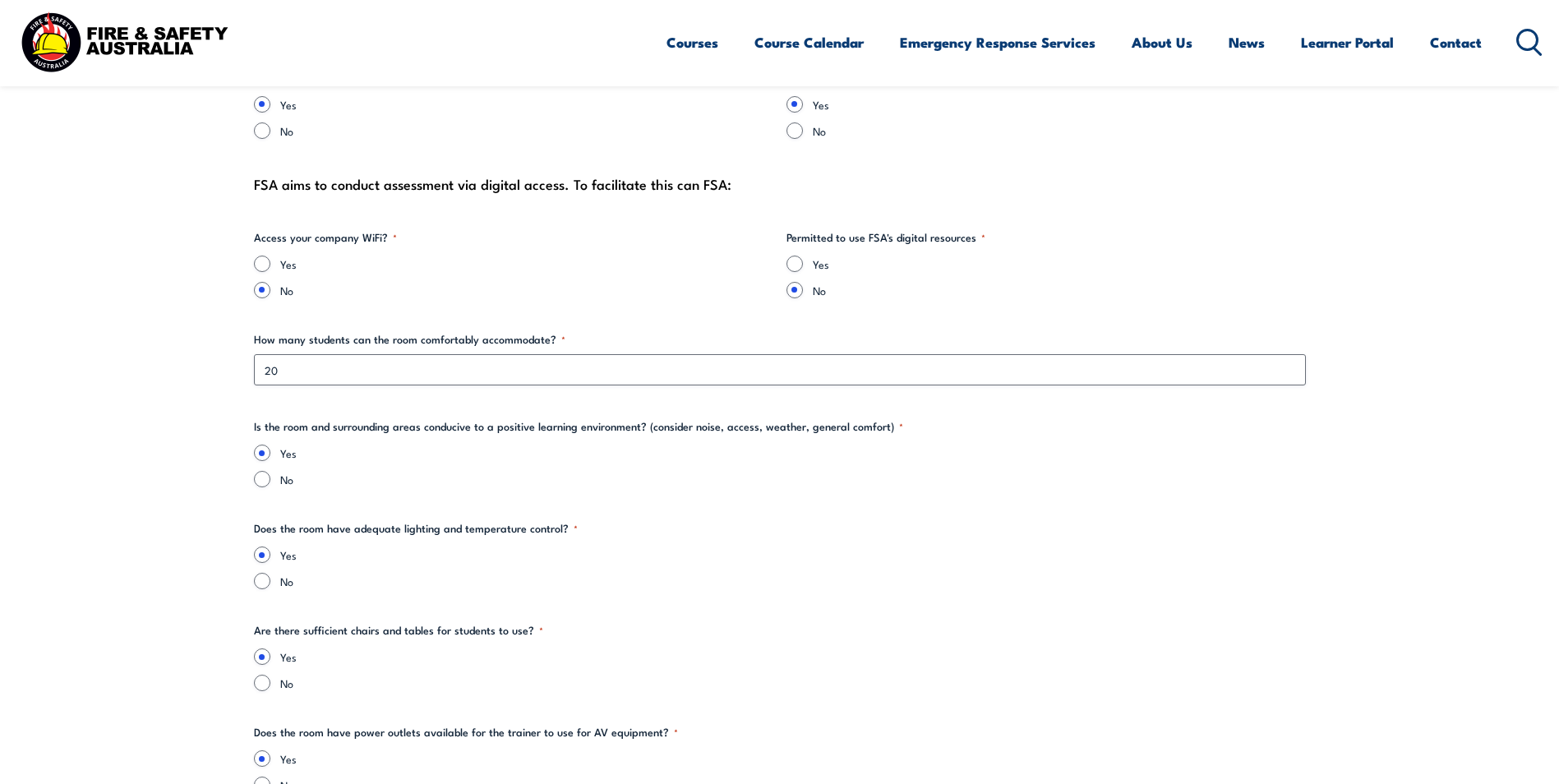 type on "Parking is available on site in behind warehouse 3 behind the cafe." 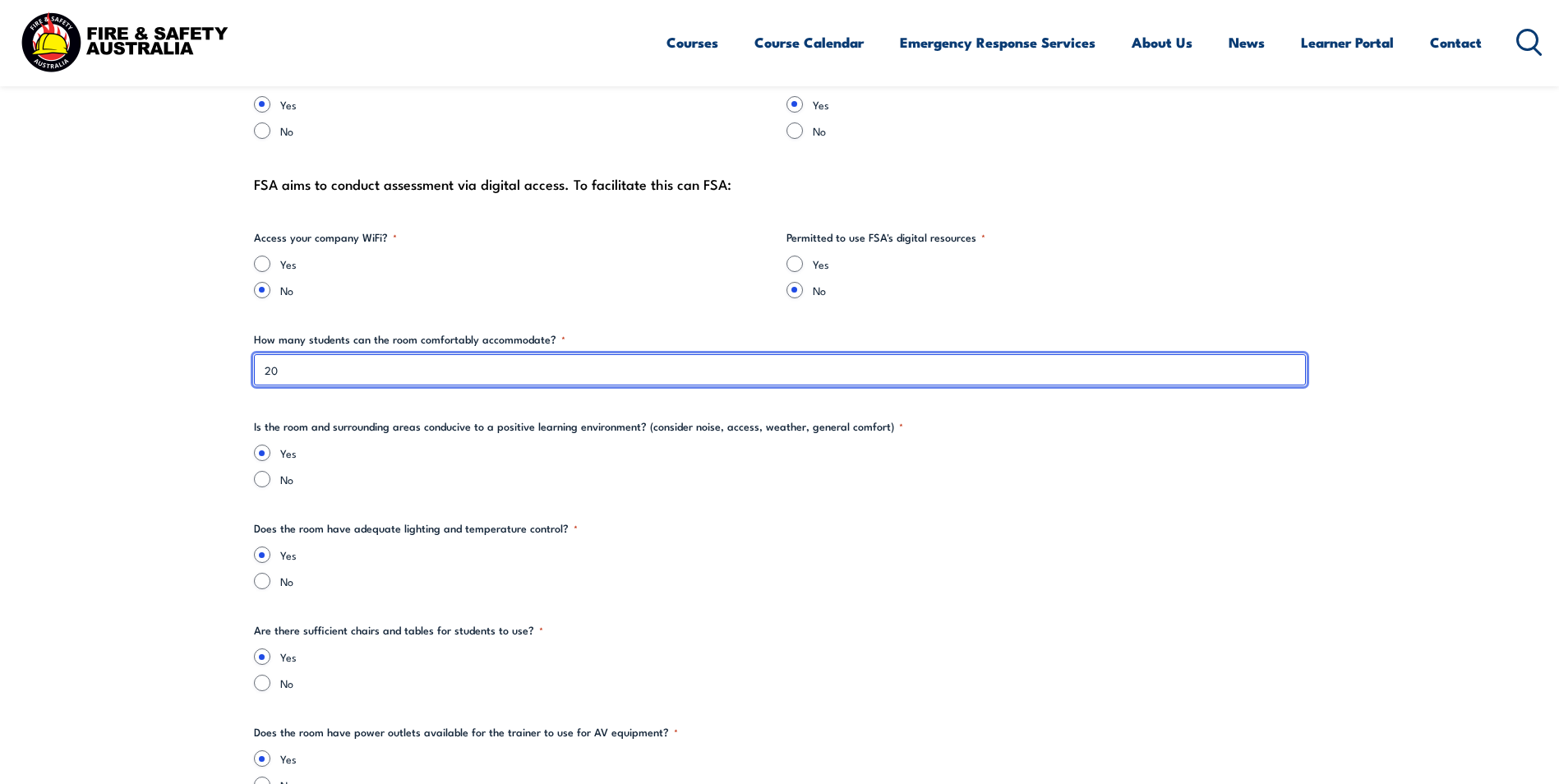 click on "20" at bounding box center (780, 370) 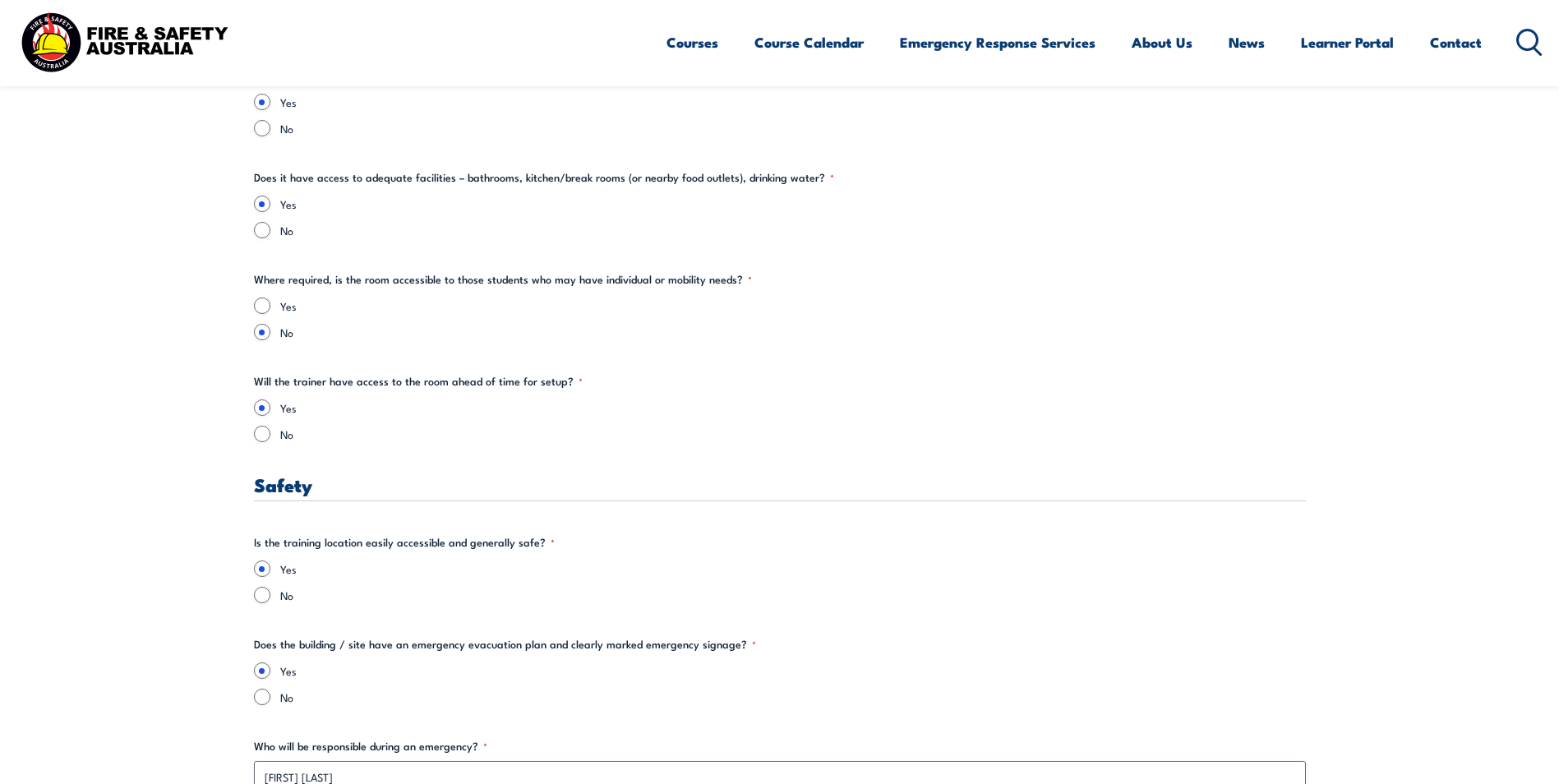 scroll, scrollTop: 2548, scrollLeft: 0, axis: vertical 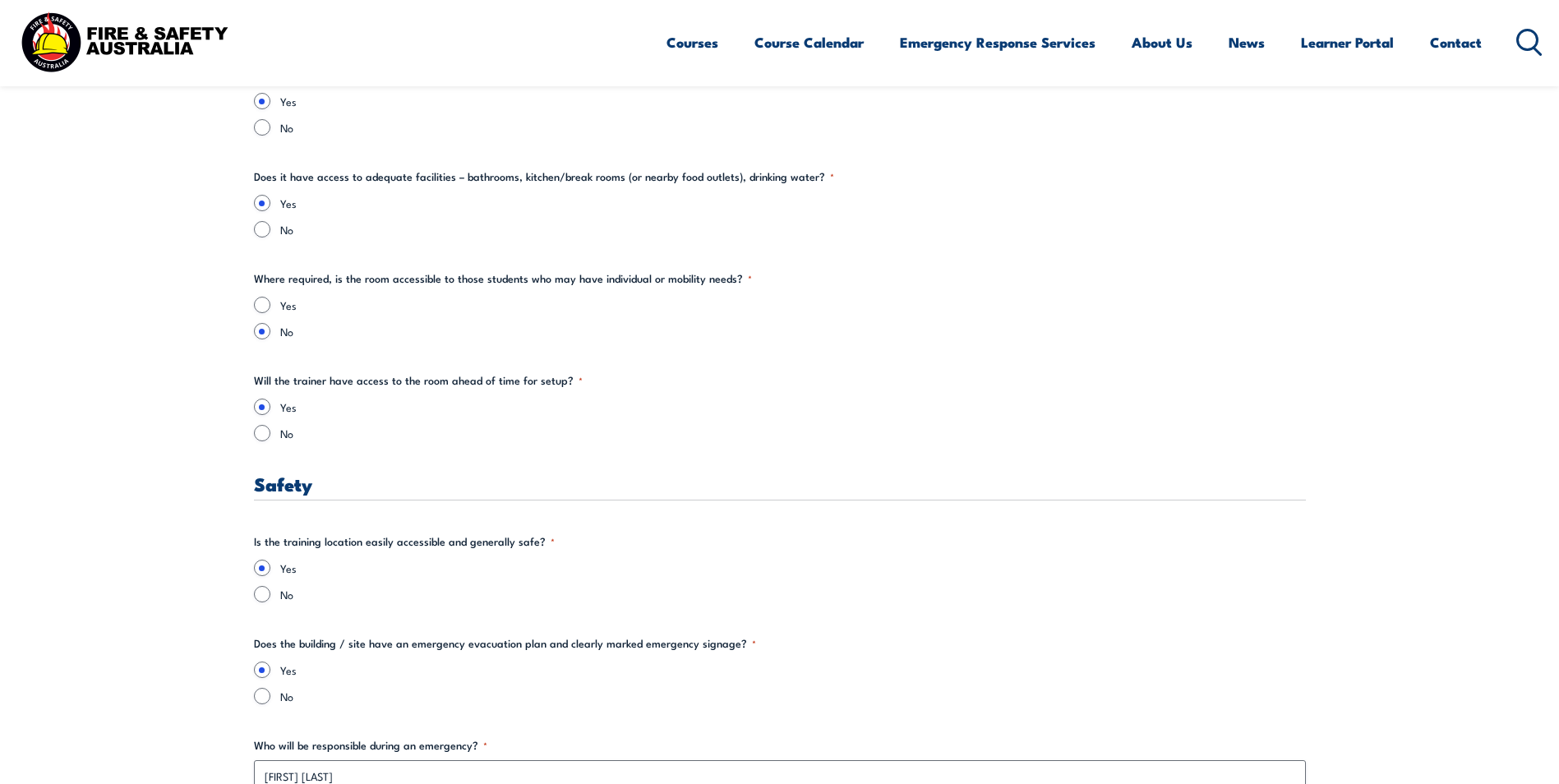 click on "Yes
No" at bounding box center [780, 420] 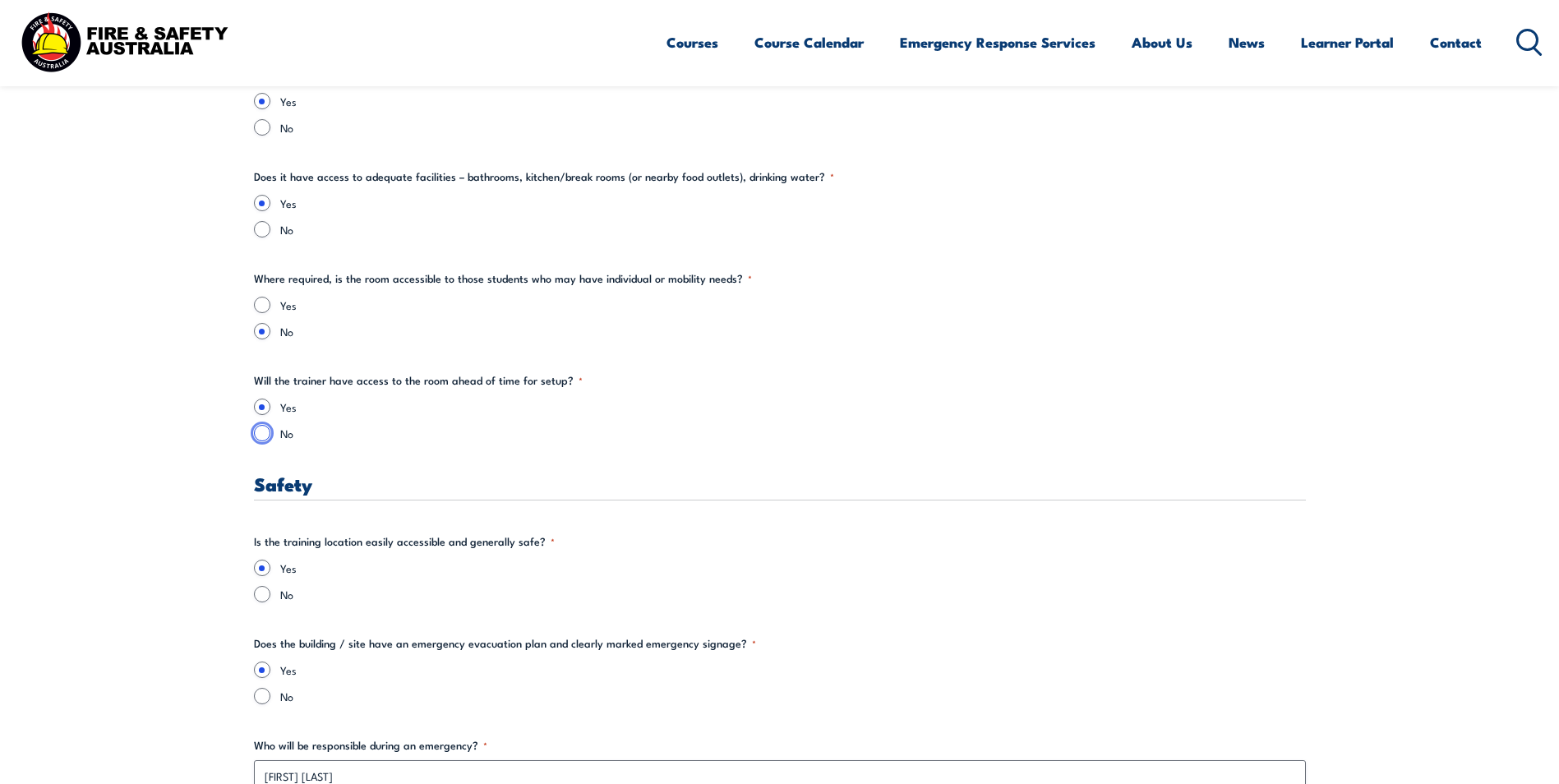 click on "No" at bounding box center [262, 433] 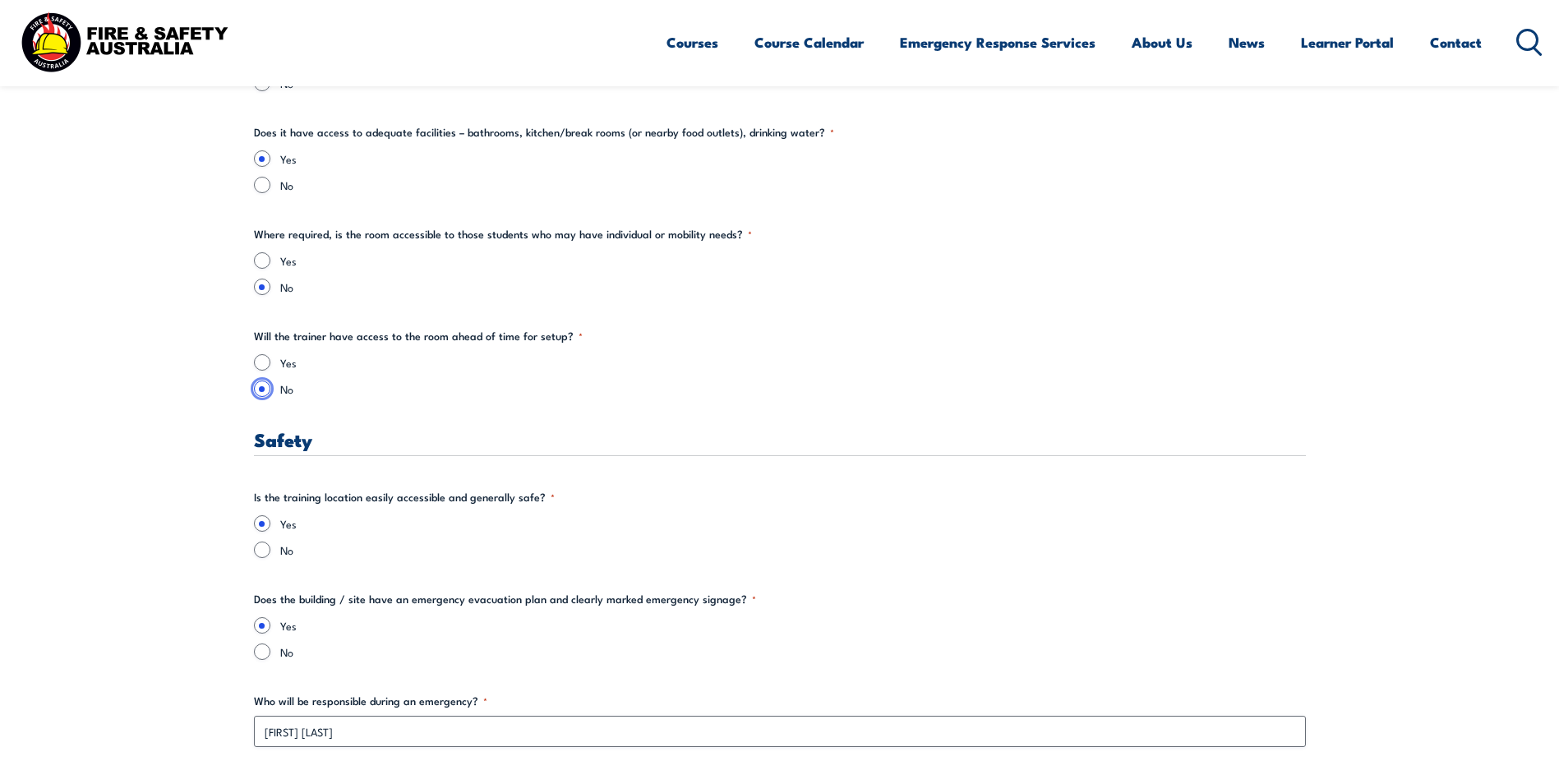 scroll, scrollTop: 2630, scrollLeft: 0, axis: vertical 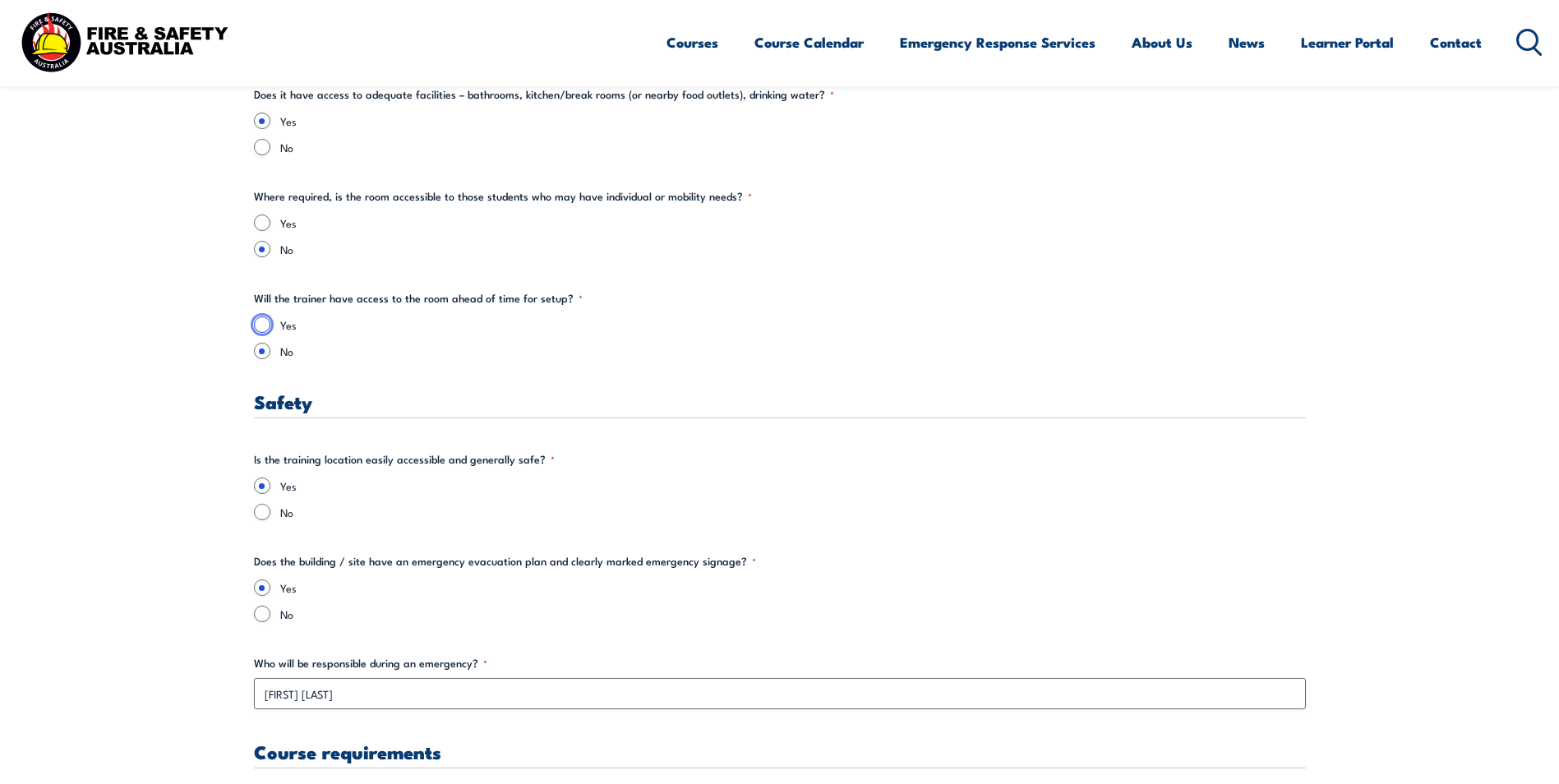 click on "Yes" at bounding box center [262, 325] 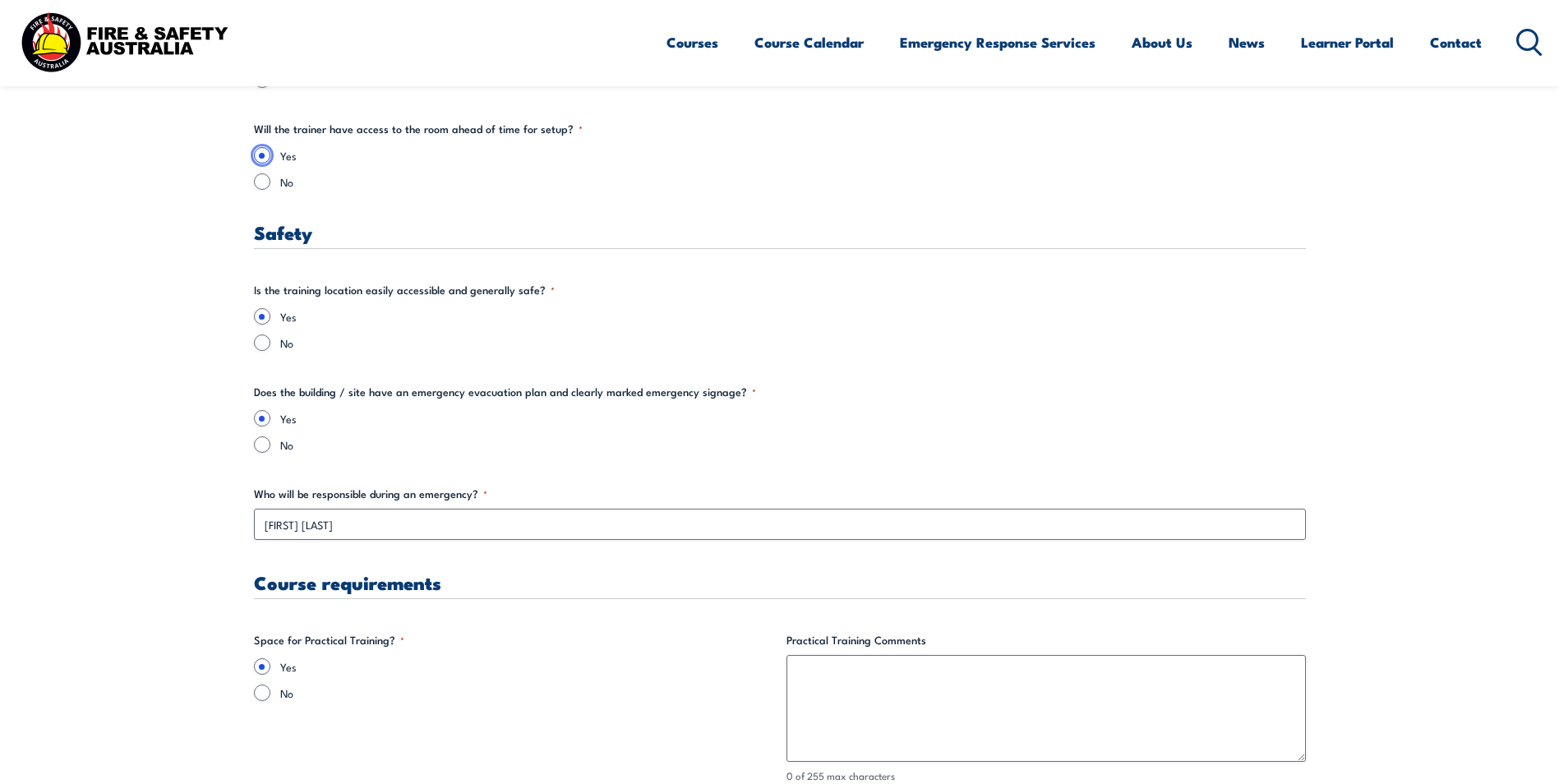 scroll, scrollTop: 2876, scrollLeft: 0, axis: vertical 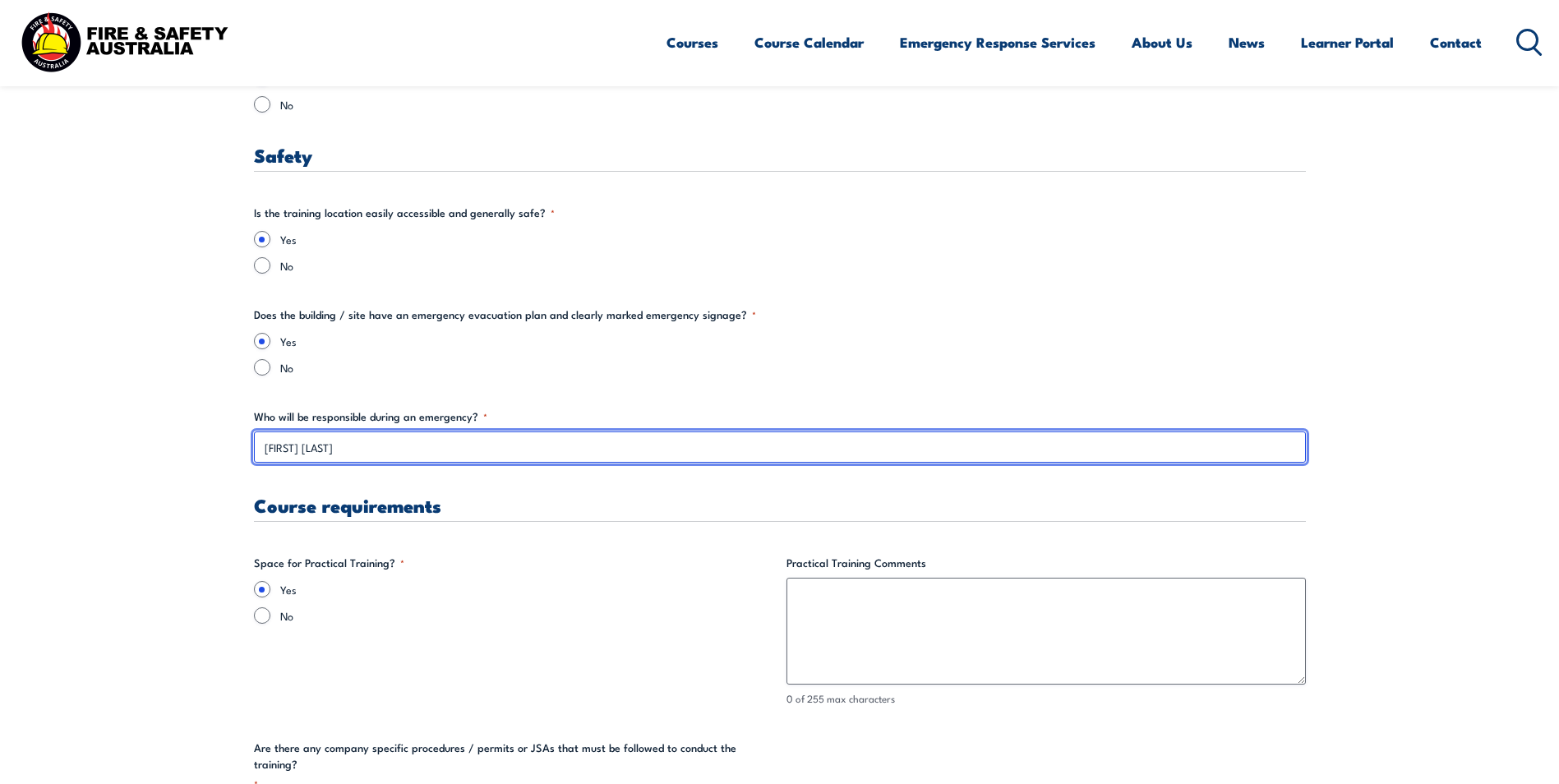 click on "[FIRST] [LAST]" at bounding box center (780, 447) 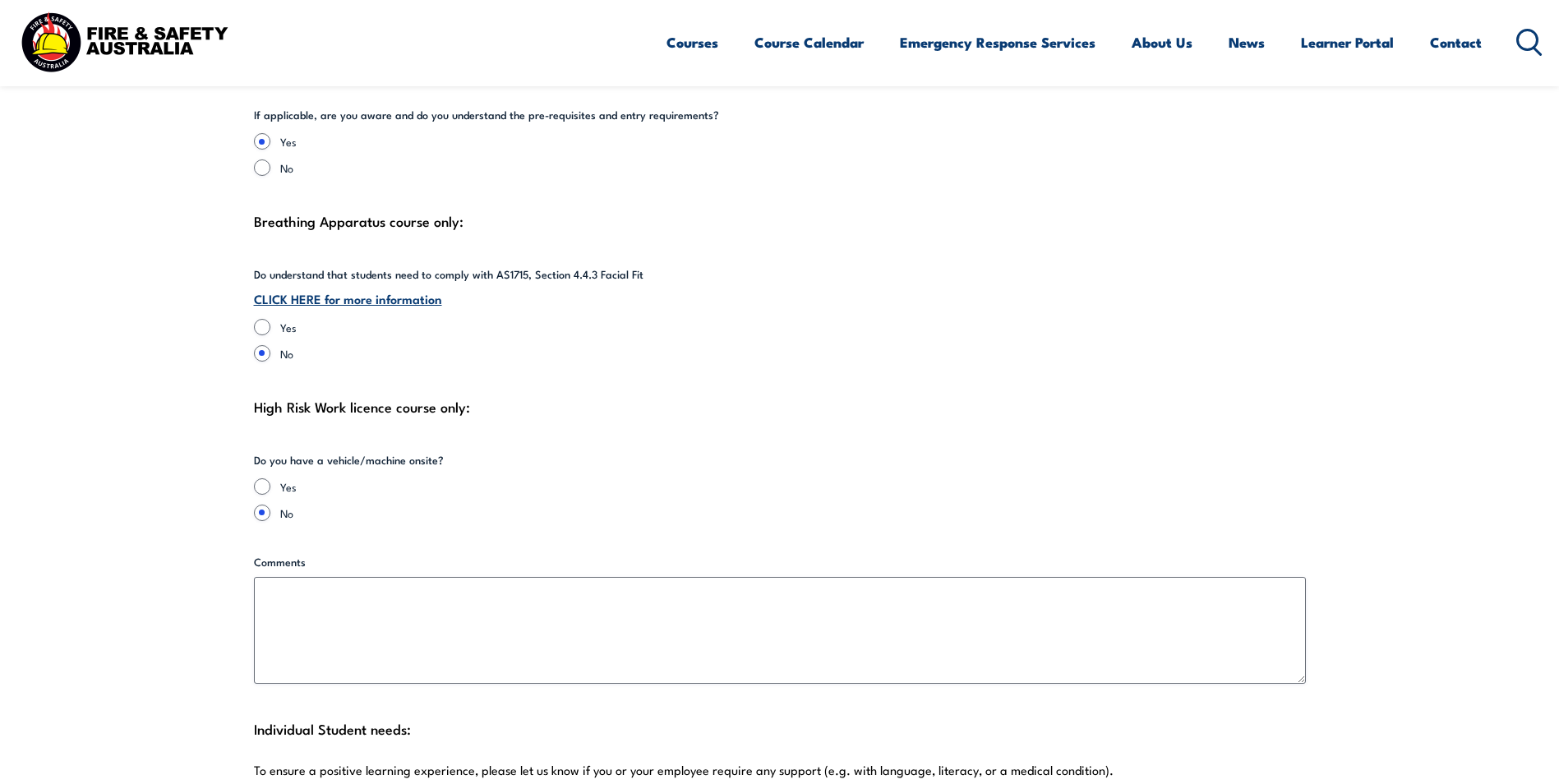 scroll, scrollTop: 3698, scrollLeft: 0, axis: vertical 